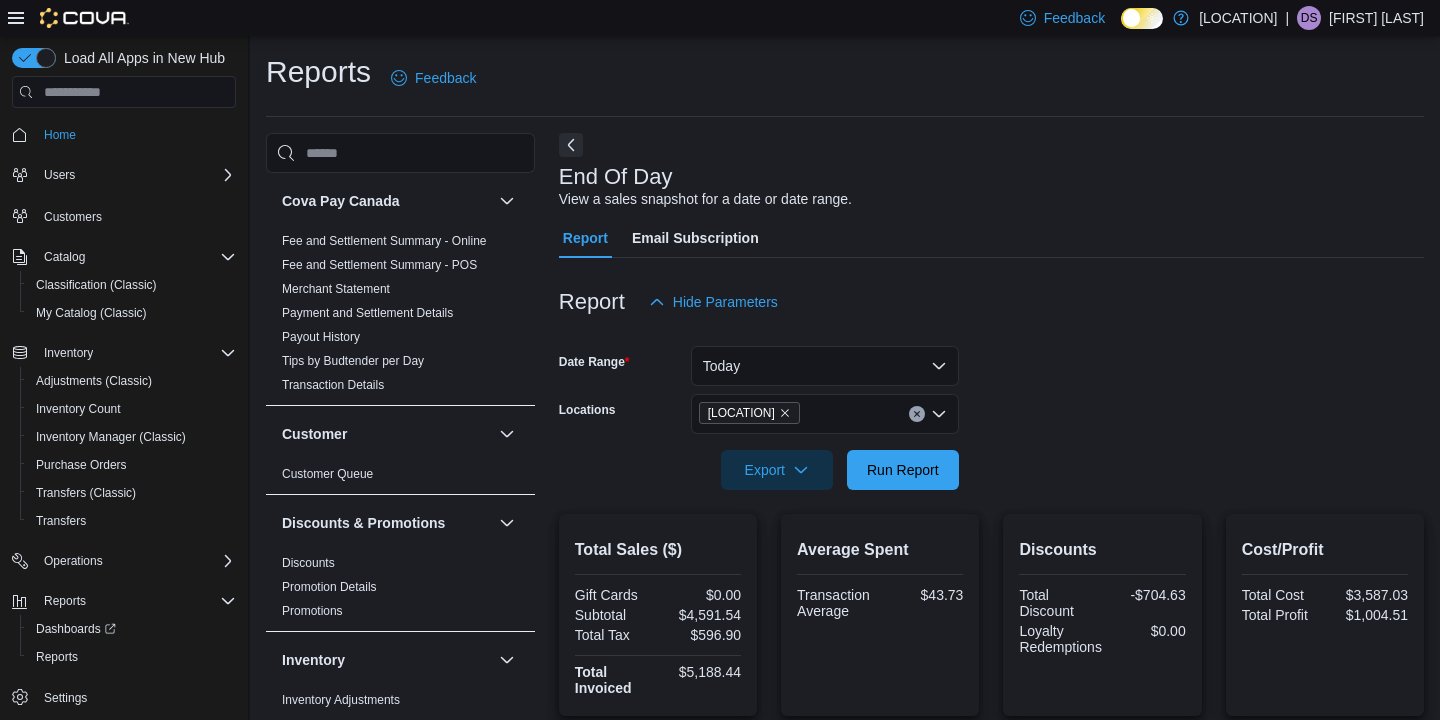 scroll, scrollTop: 215, scrollLeft: 0, axis: vertical 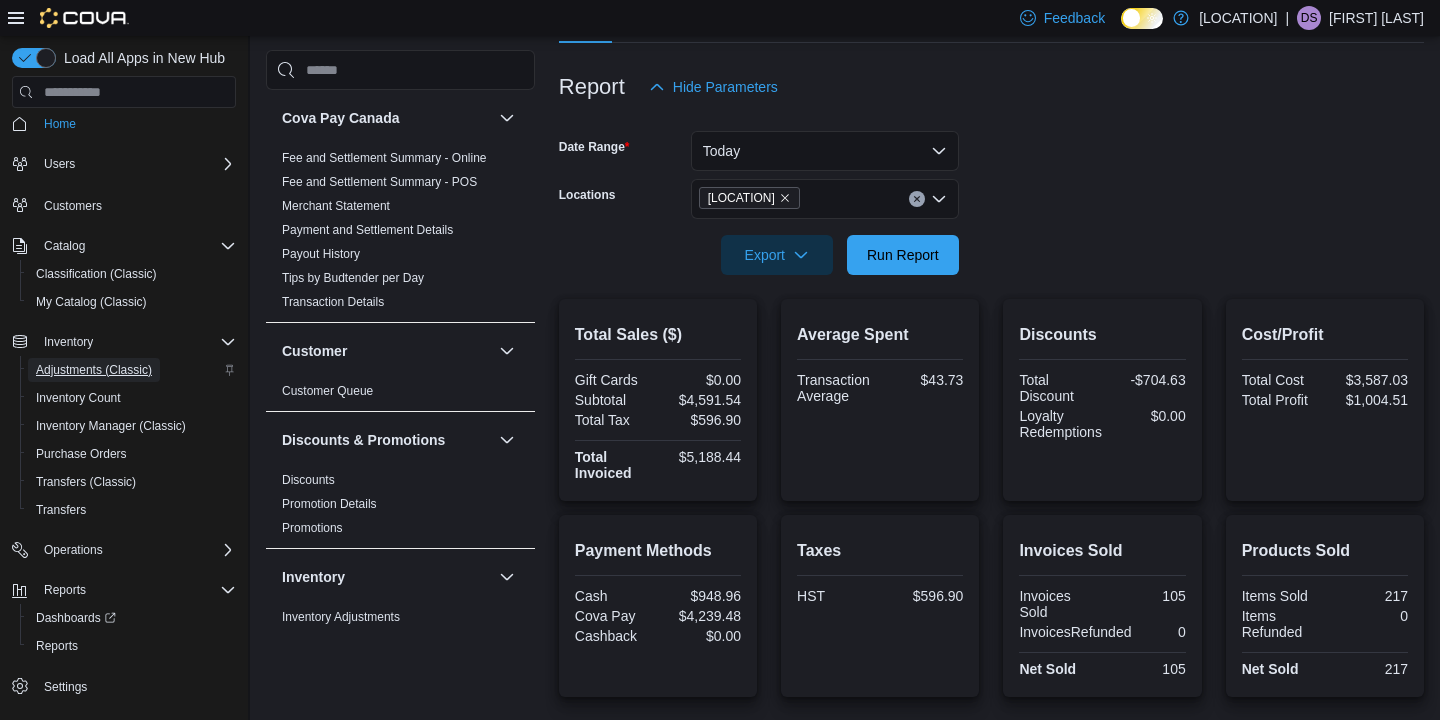 click on "Adjustments (Classic)" at bounding box center (94, 370) 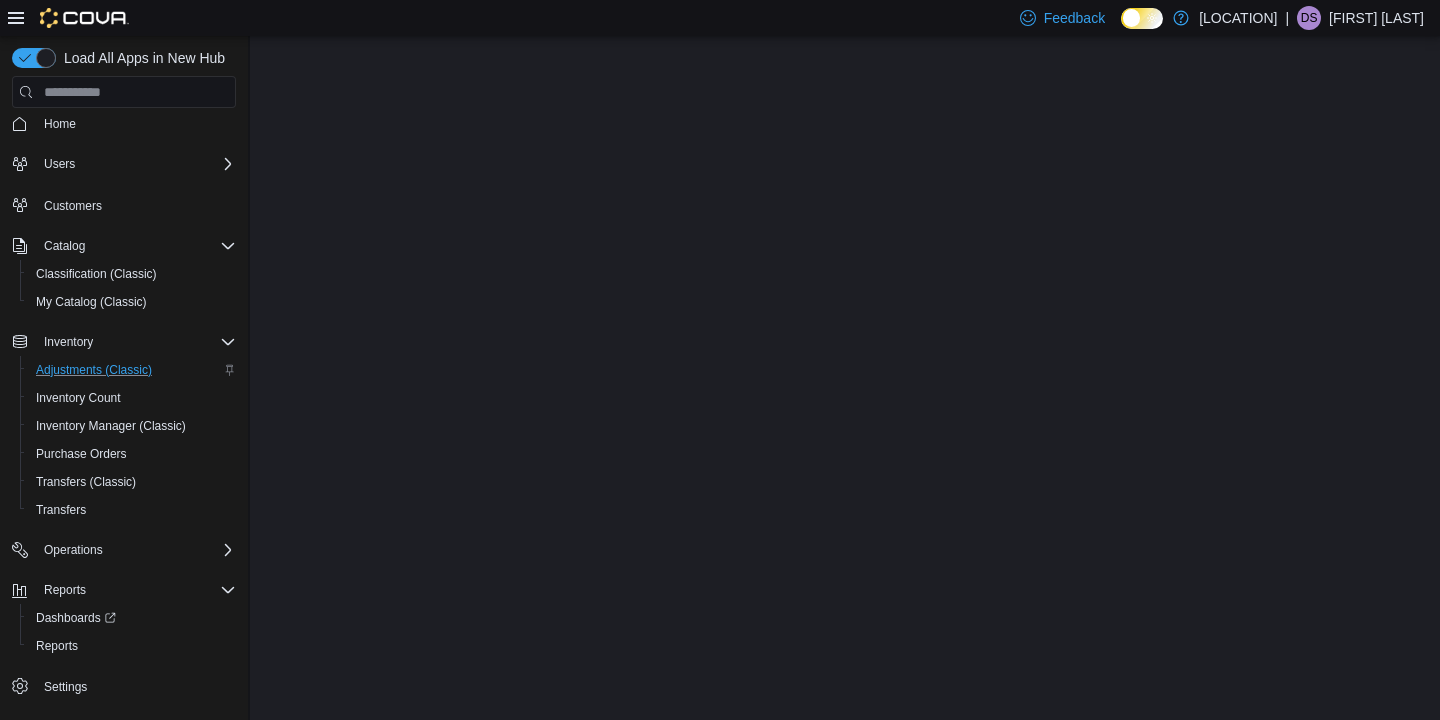 scroll, scrollTop: 0, scrollLeft: 0, axis: both 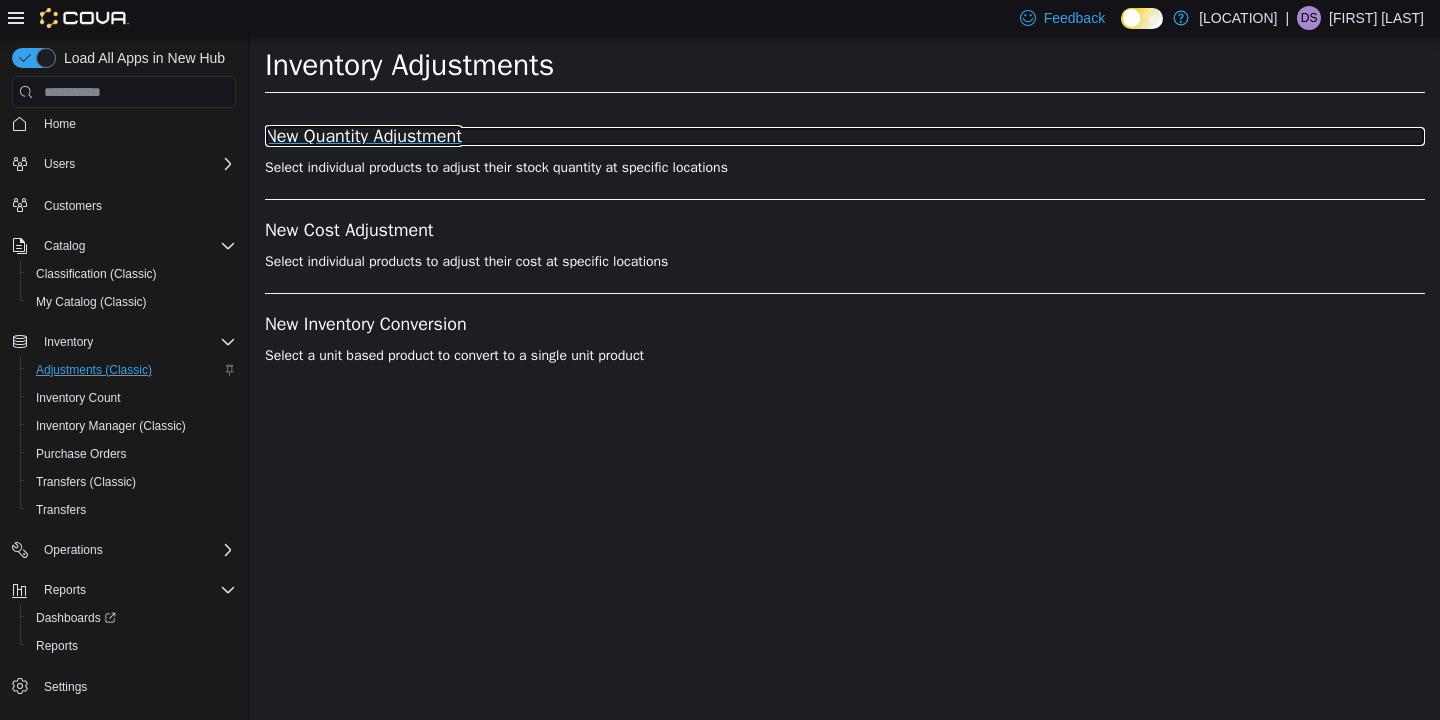 click on "New Quantity Adjustment" at bounding box center (845, 137) 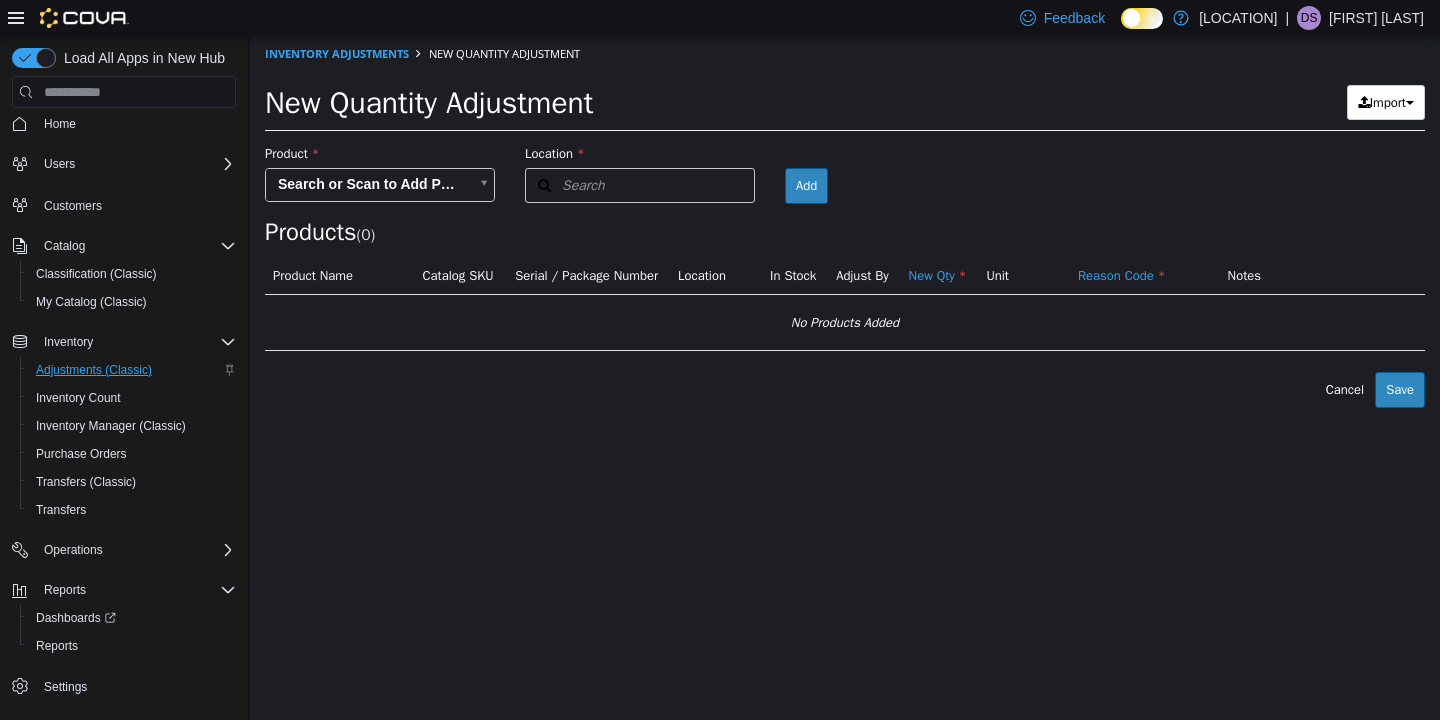 click on "×
Inventory Adjustments
New Quantity Adjustment
New Quantity Adjustment
Import  Inventory Export (.CSV) Package List (.TXT)
Product     Search or Scan to Add Product                             Location Search Type 3 or more characters or browse       [LOCATION]     (2)         Broadway             [LOCATION]         Room   Add Products  ( 0 ) Product Name Catalog SKU Serial / Package Number Location In Stock Adjust By New Qty Unit Reason Code Notes No Products Added Error saving adjustment please resolve the errors above. Cancel Save" at bounding box center (845, 222) 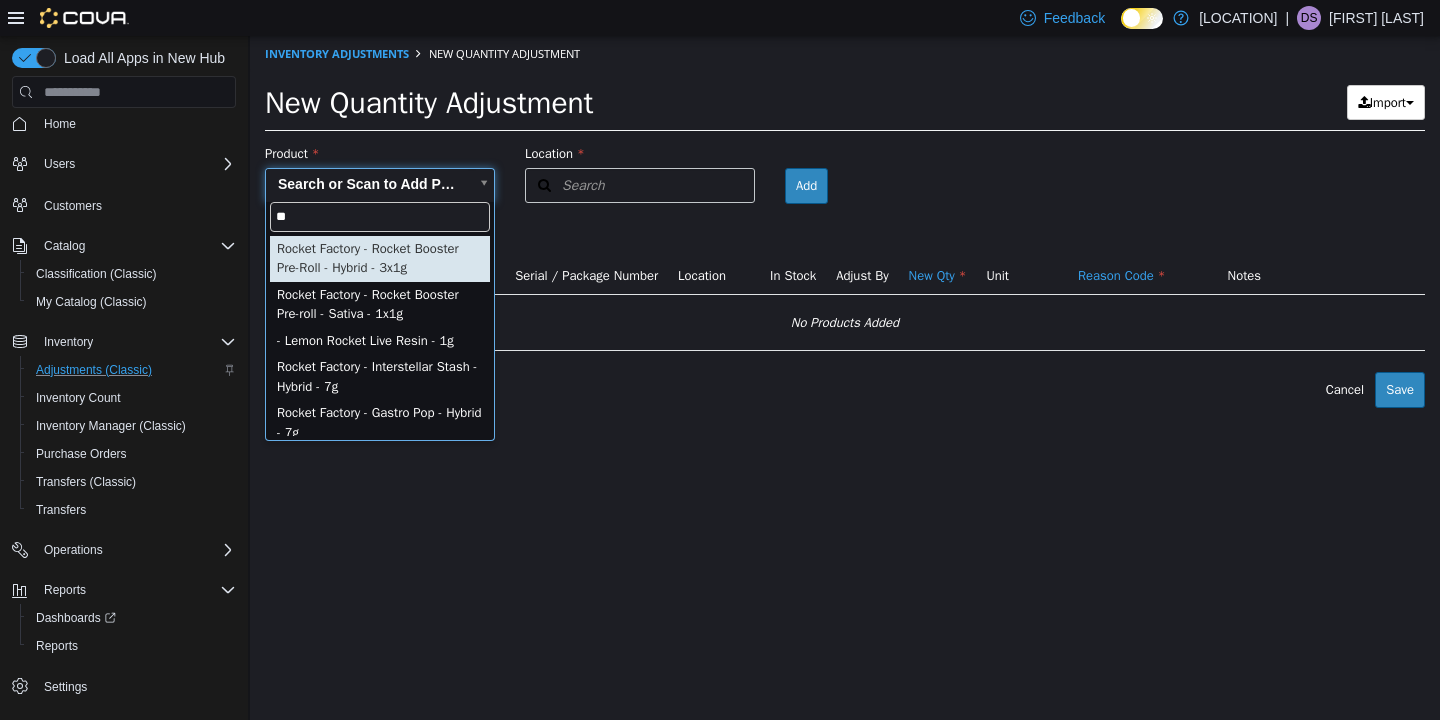 type on "*" 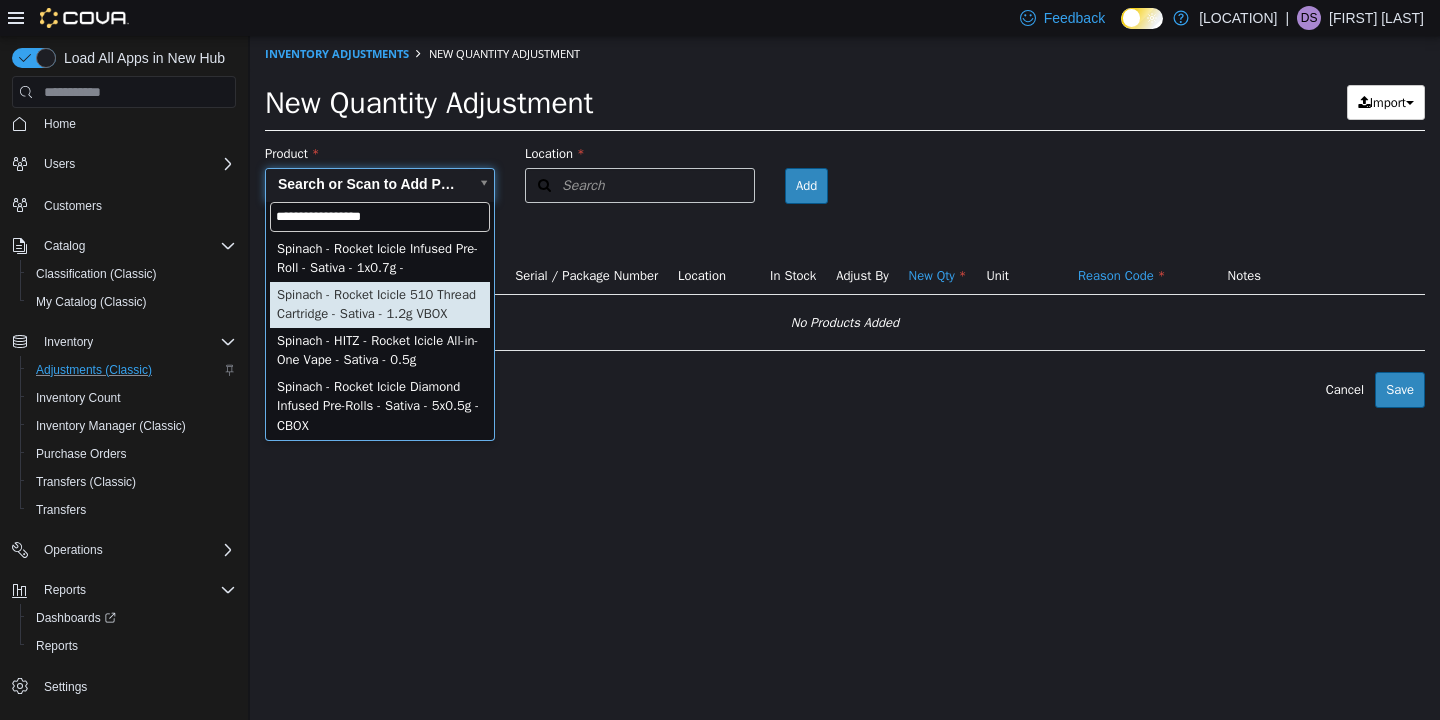 type on "**********" 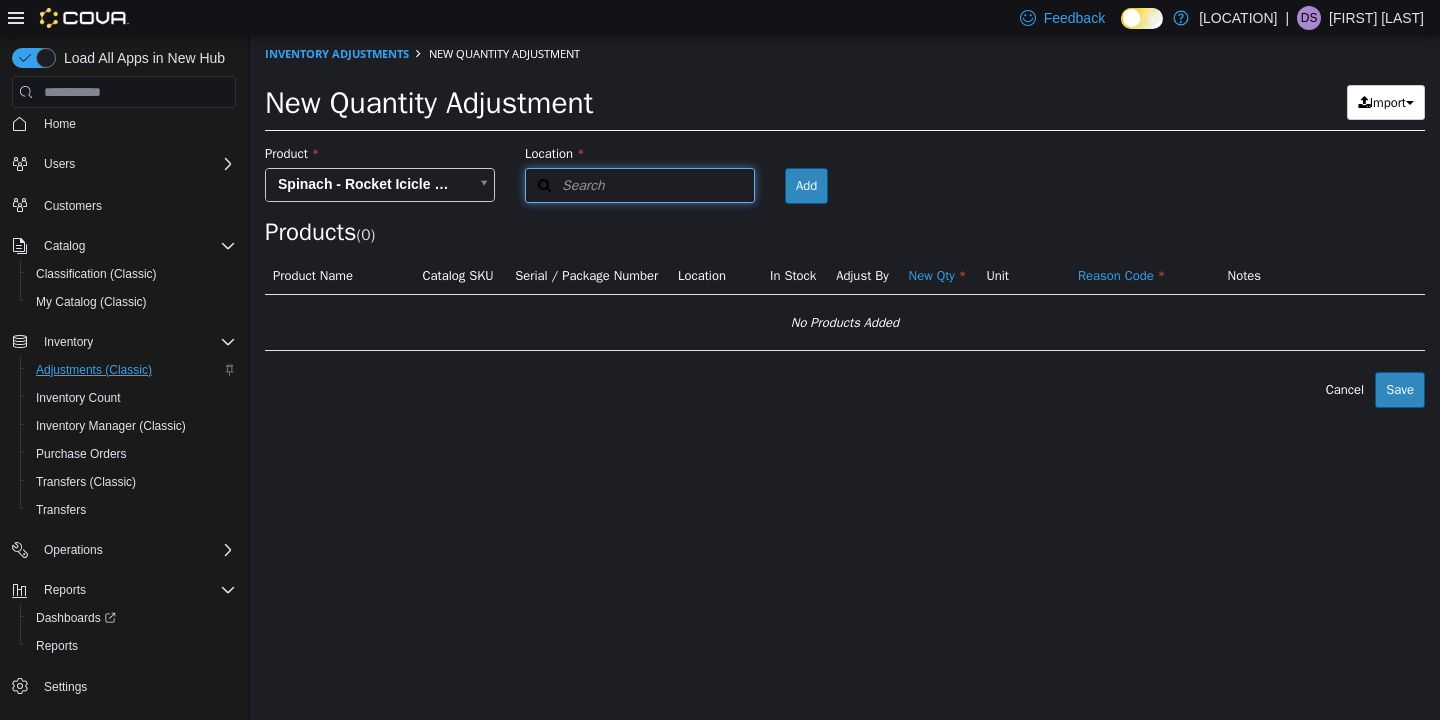 click on "Search" at bounding box center [565, 185] 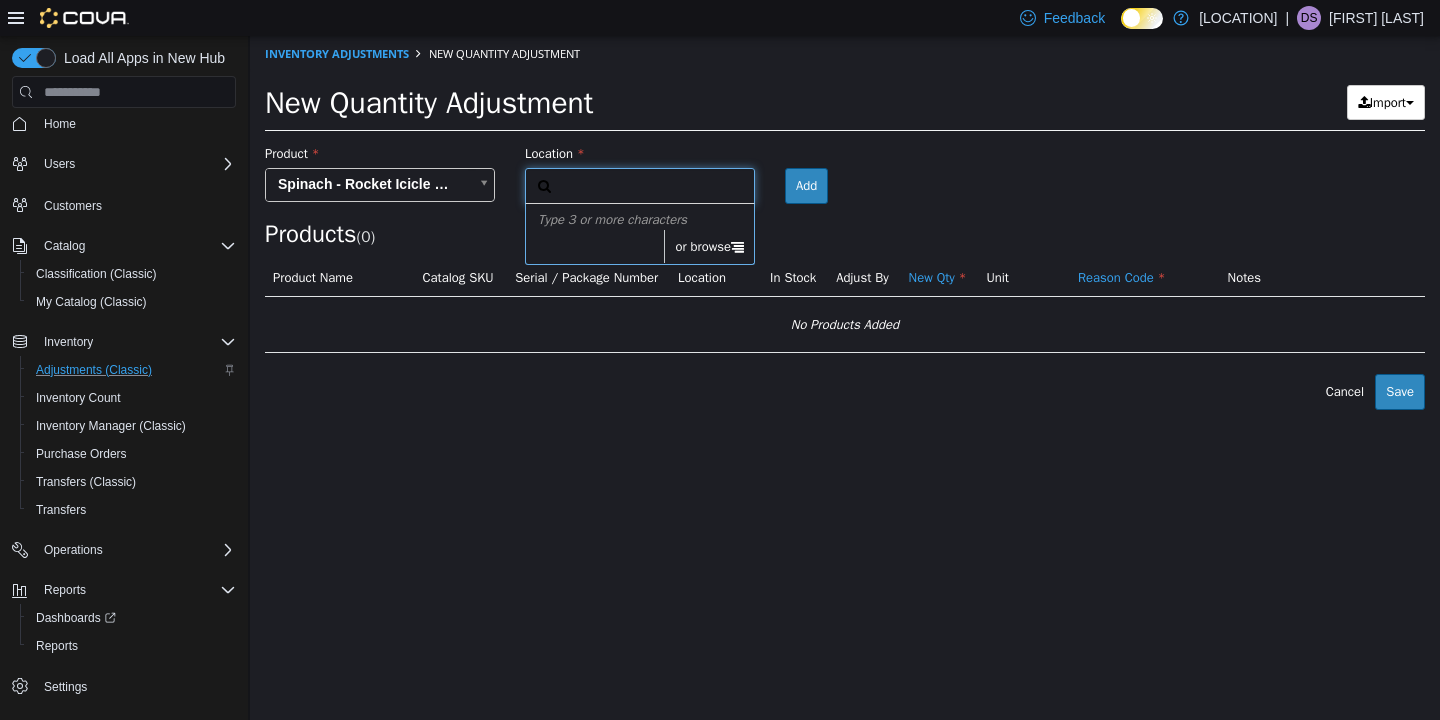 click on "or browse" at bounding box center (709, 247) 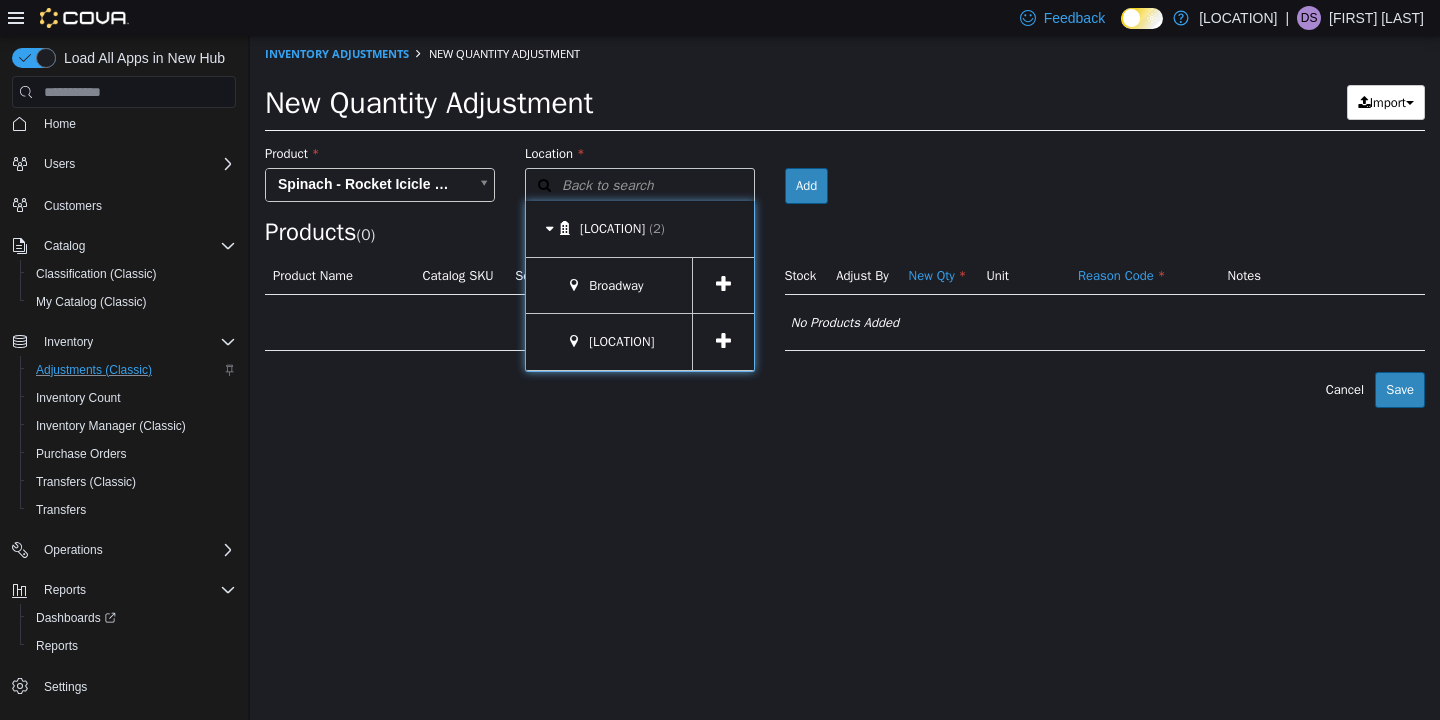 click at bounding box center [723, 342] 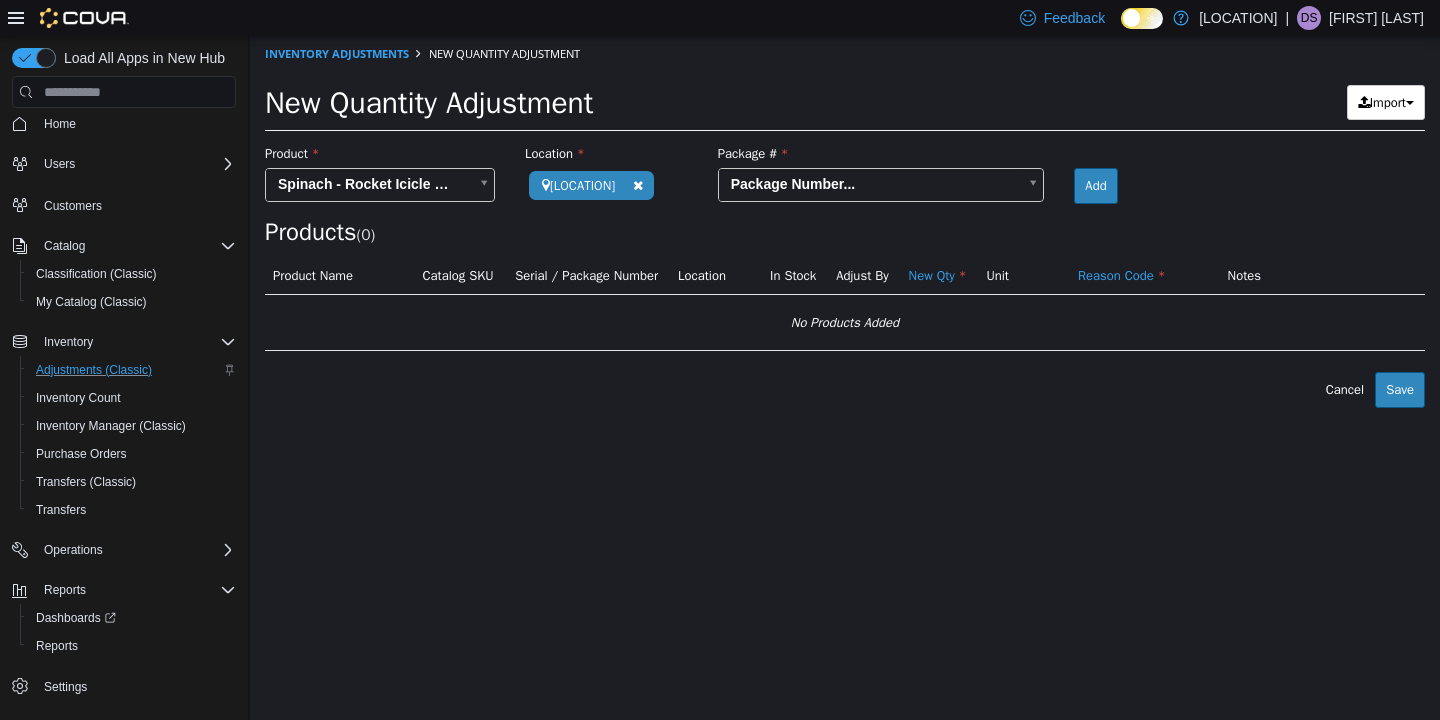 click on "**********" at bounding box center [845, 222] 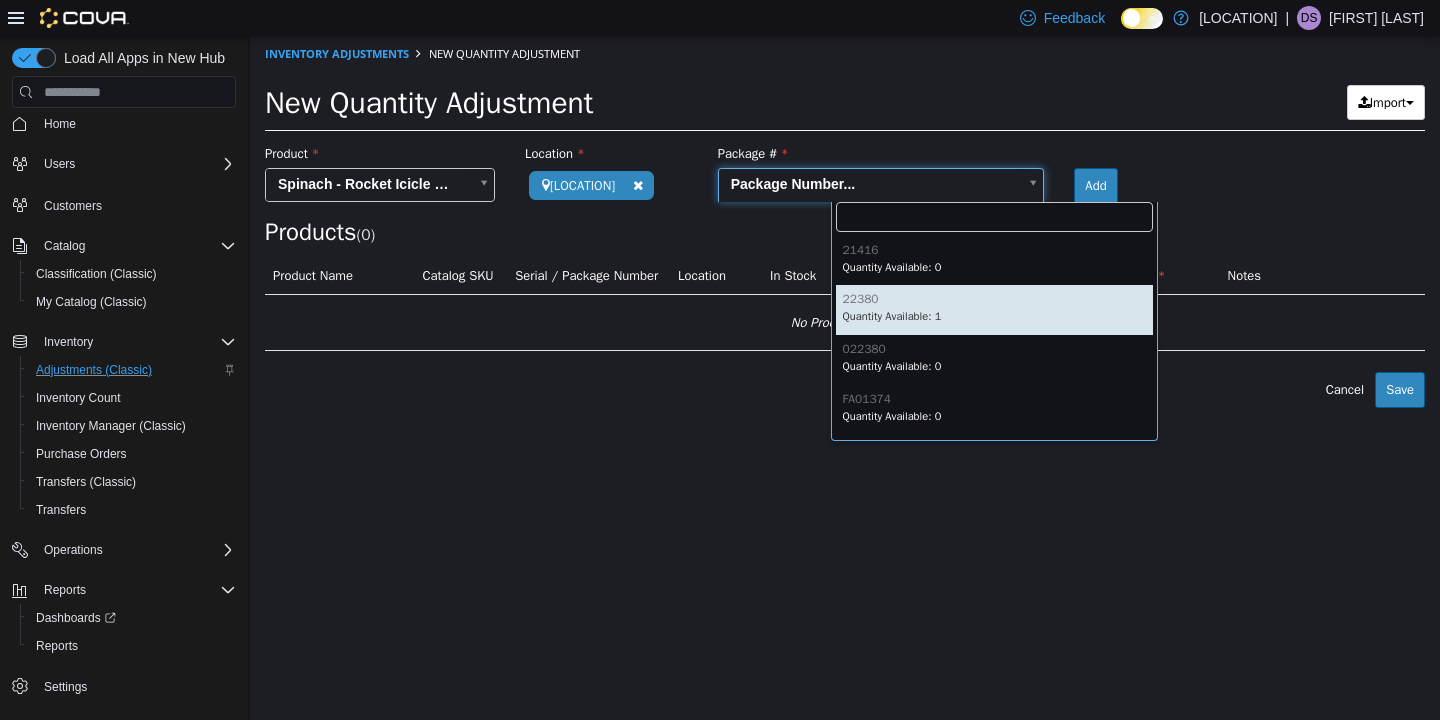 type on "*****" 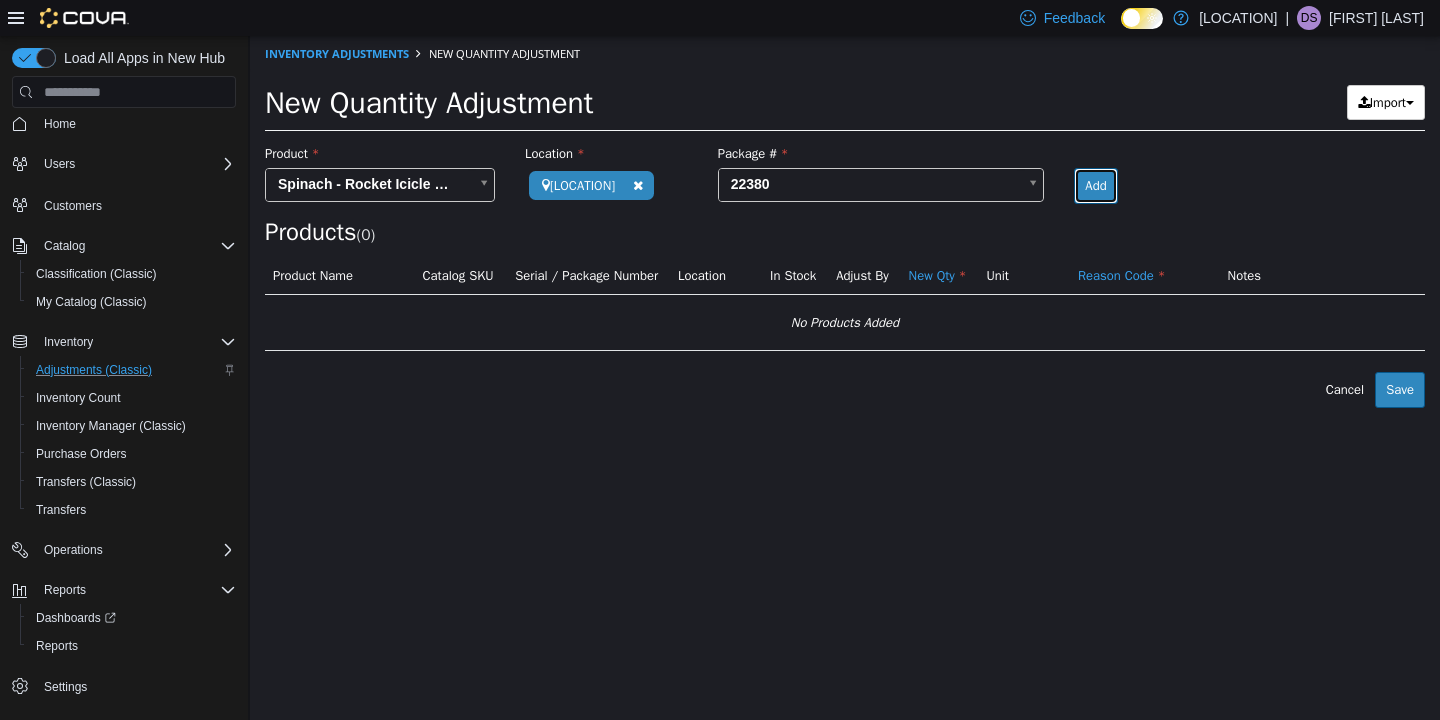 click on "Add" at bounding box center (1095, 186) 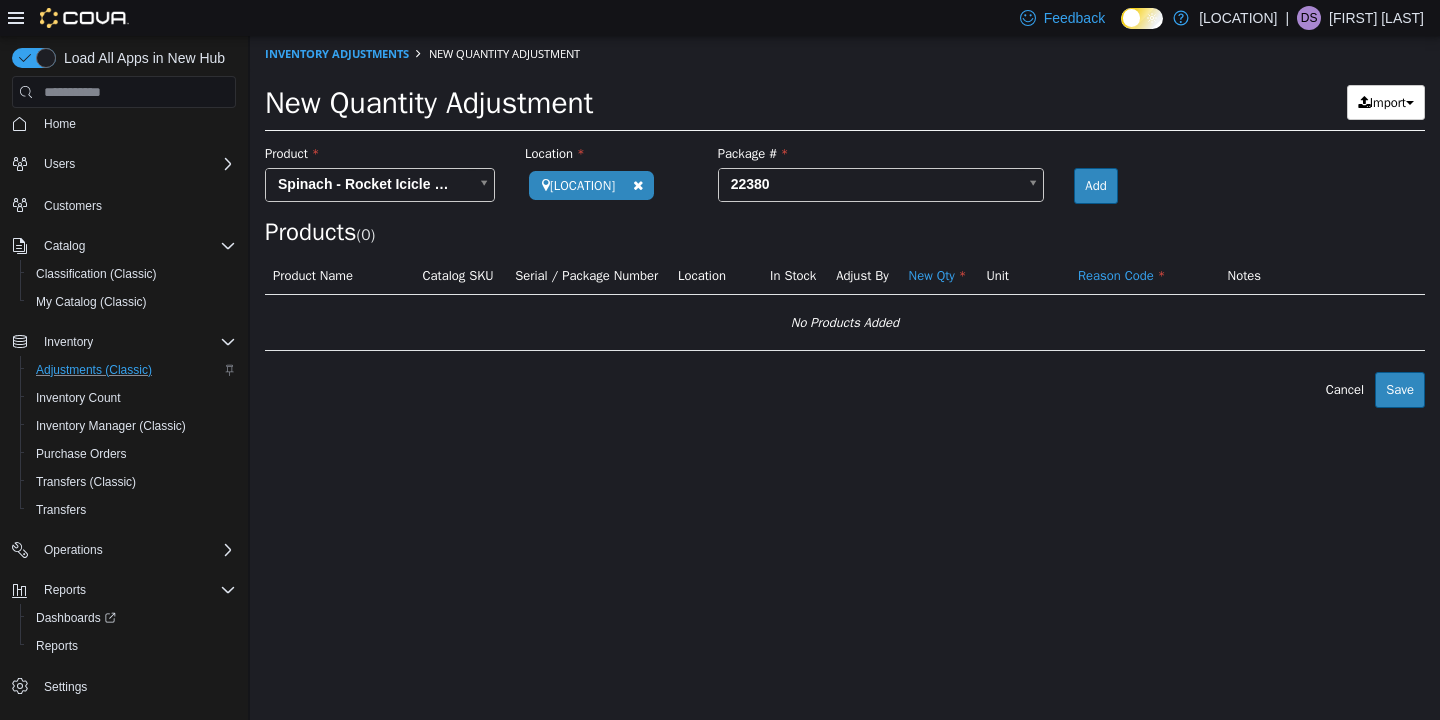 type 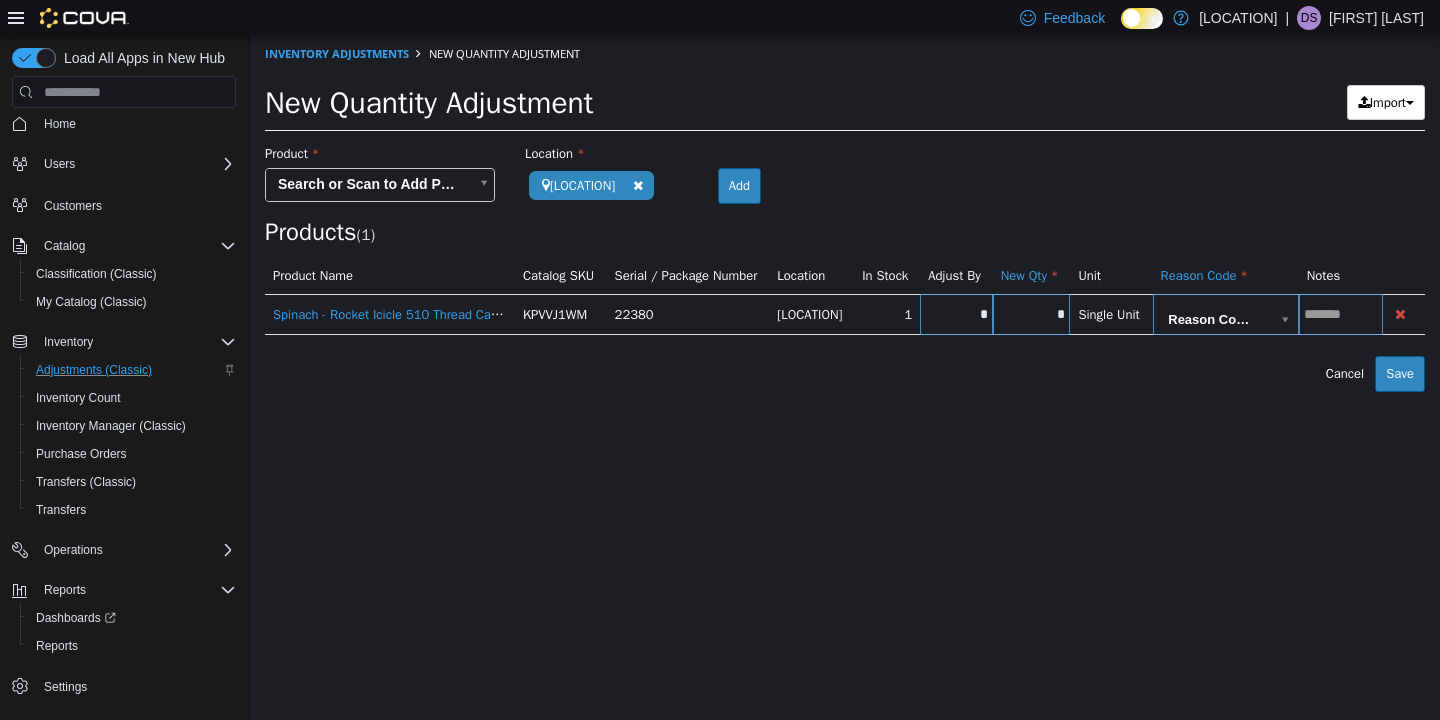 click on "*" at bounding box center (956, 314) 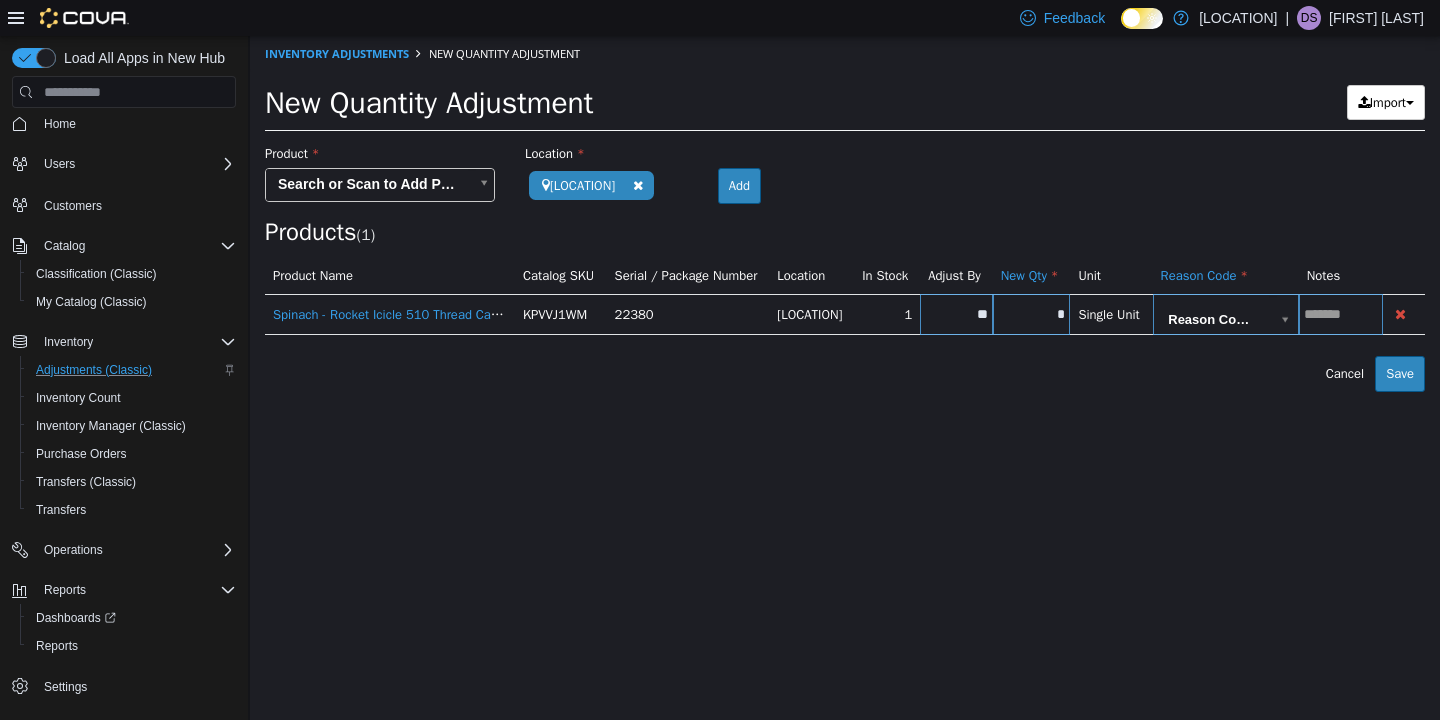 type on "**" 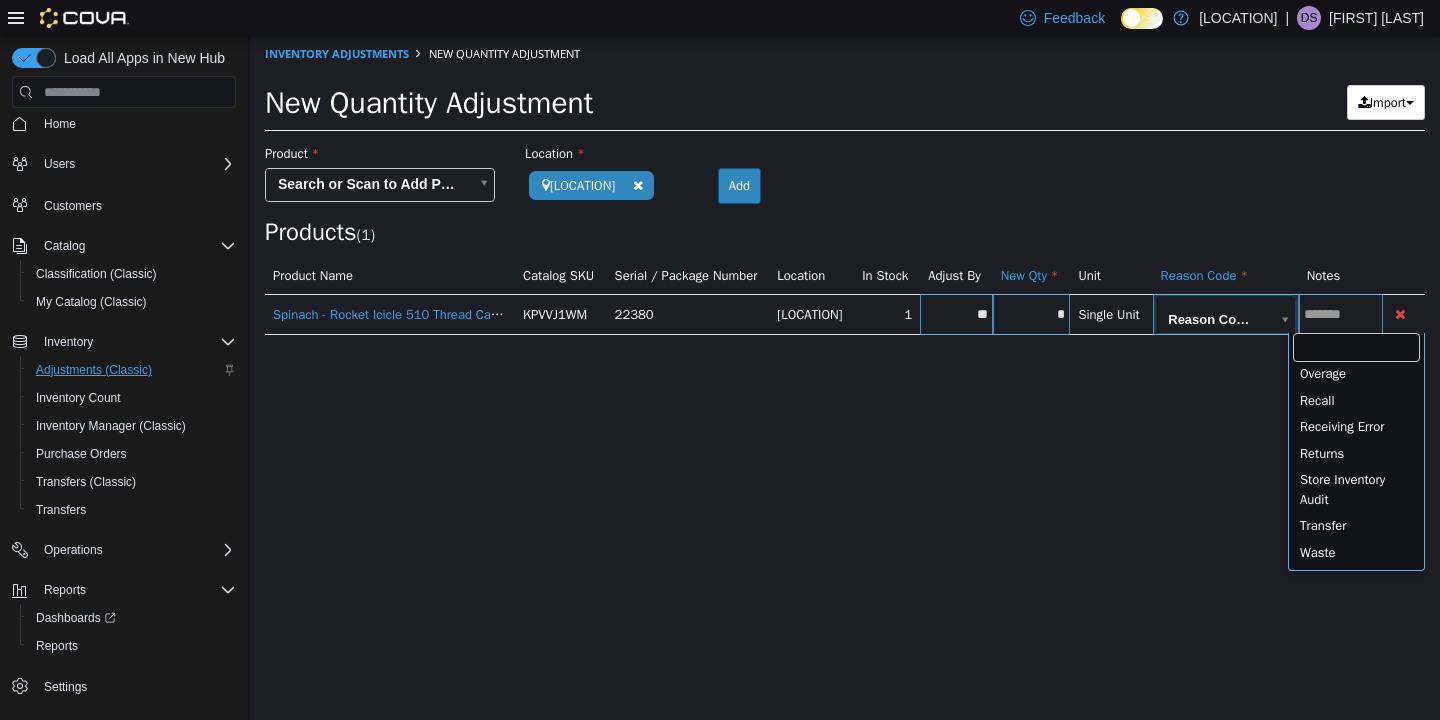 scroll, scrollTop: 550, scrollLeft: 0, axis: vertical 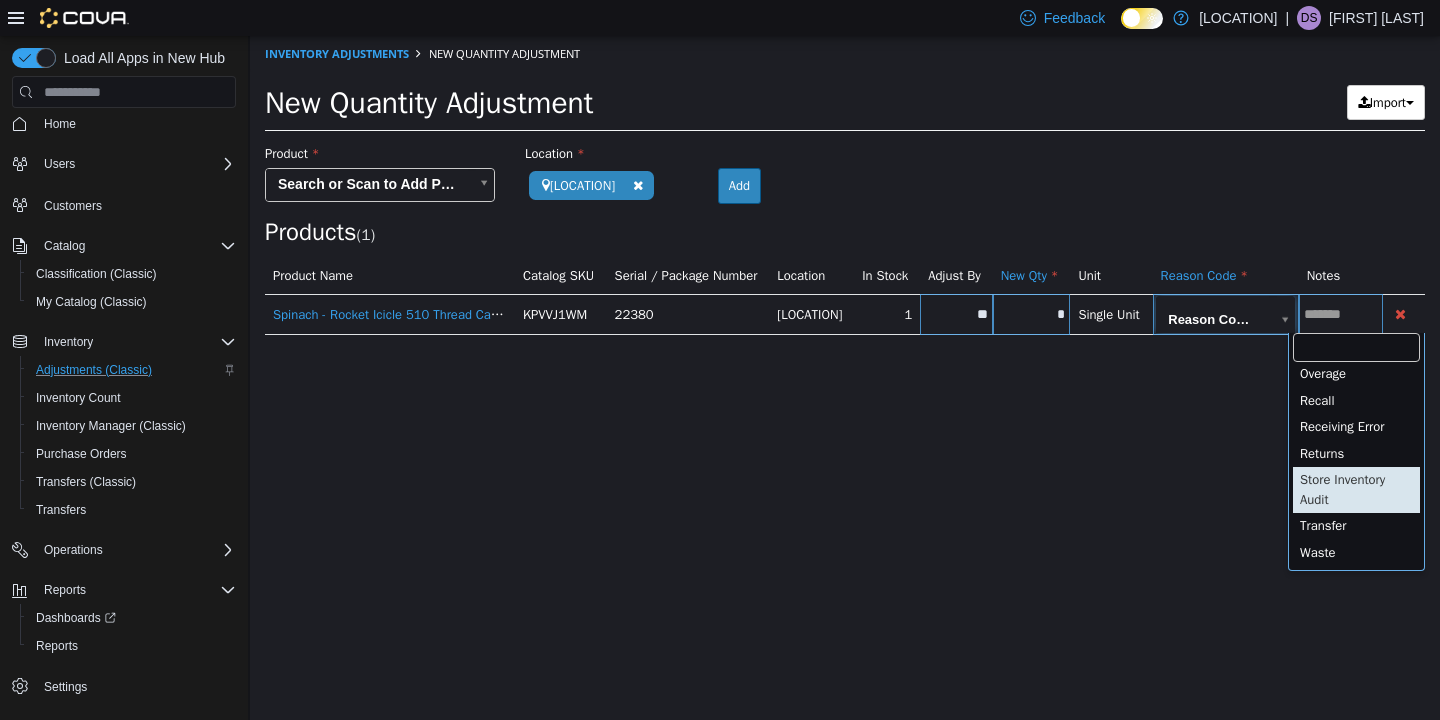 type on "**********" 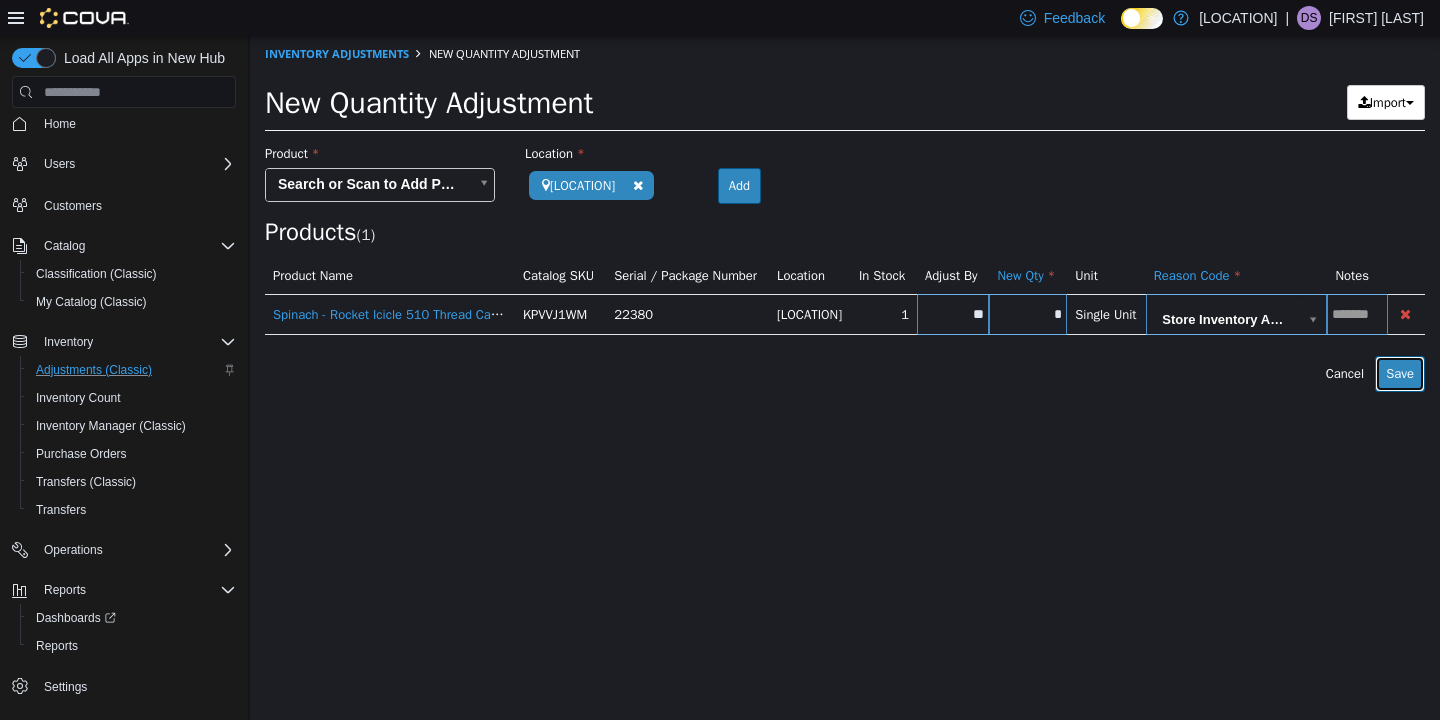 click on "Save" at bounding box center (1400, 374) 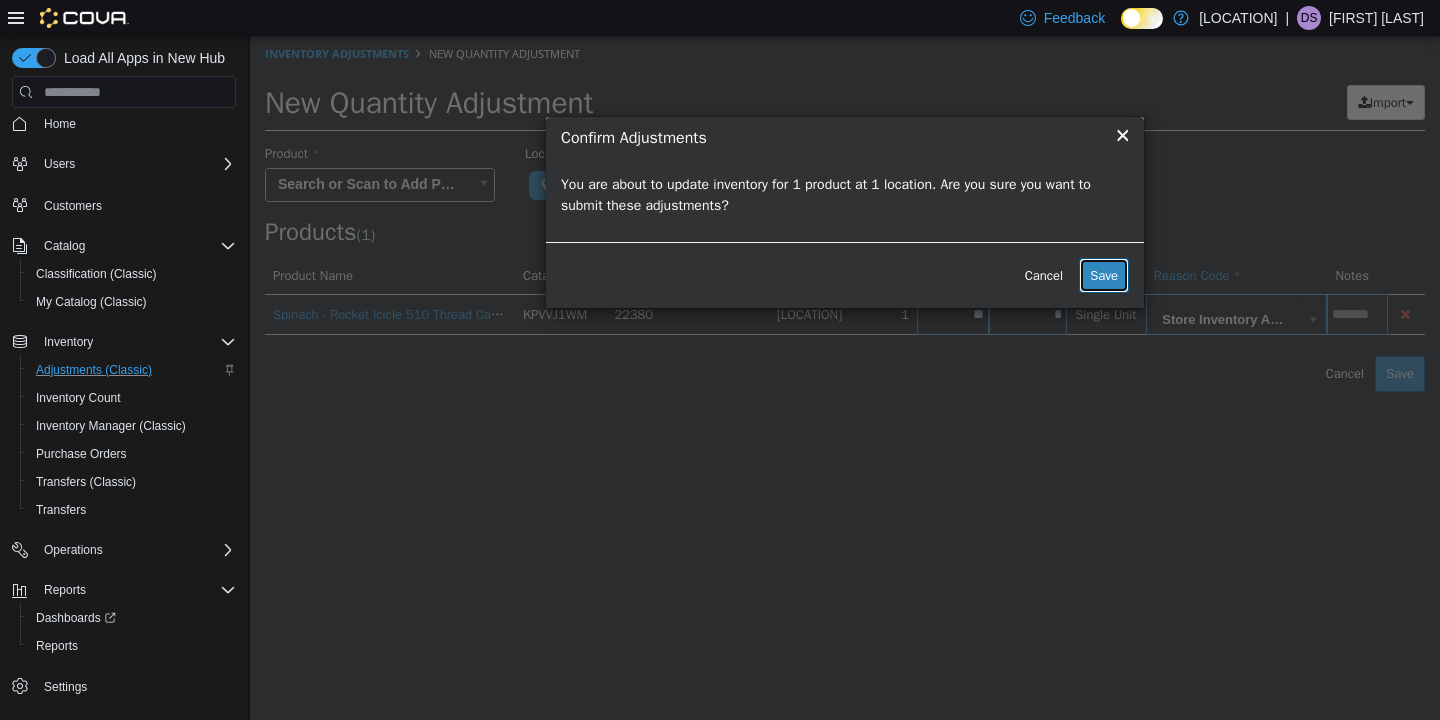 click on "Save" at bounding box center (1104, 276) 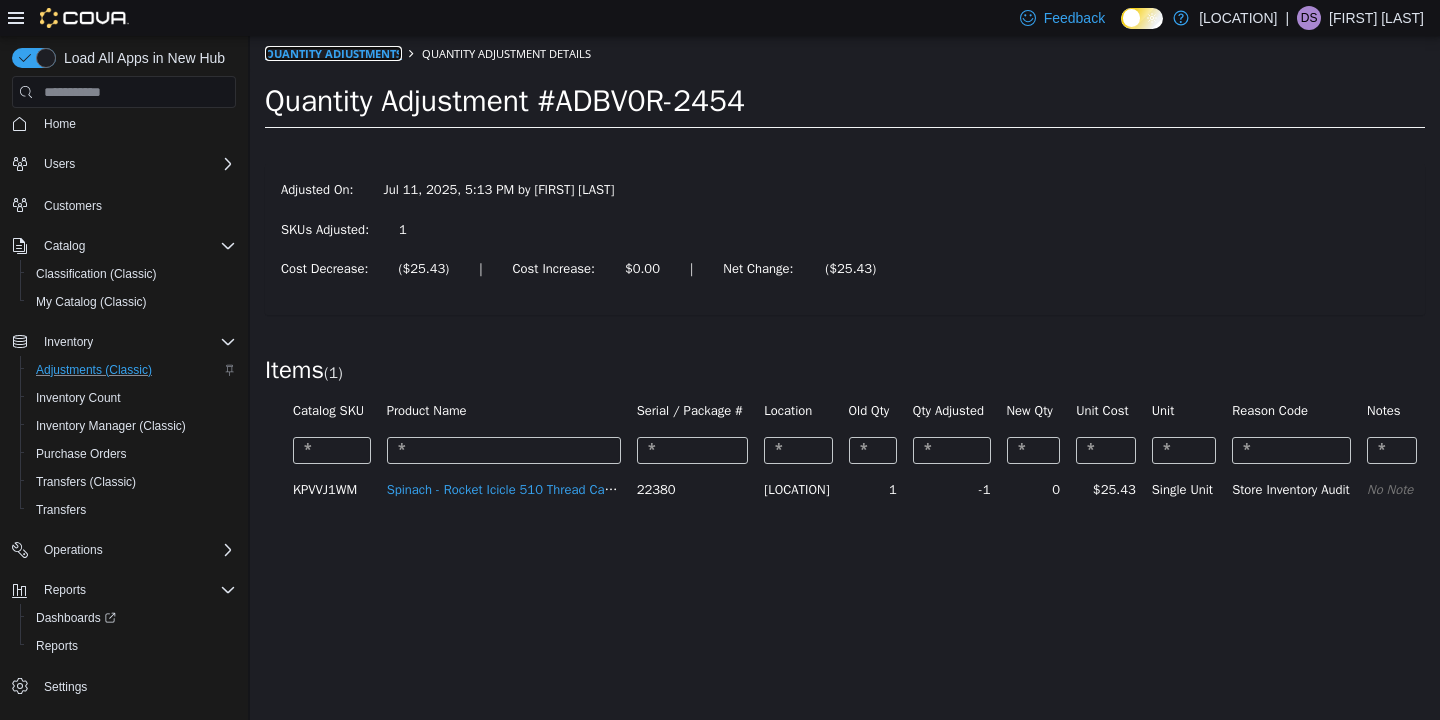 click on "Quantity Adjustments" at bounding box center (333, 53) 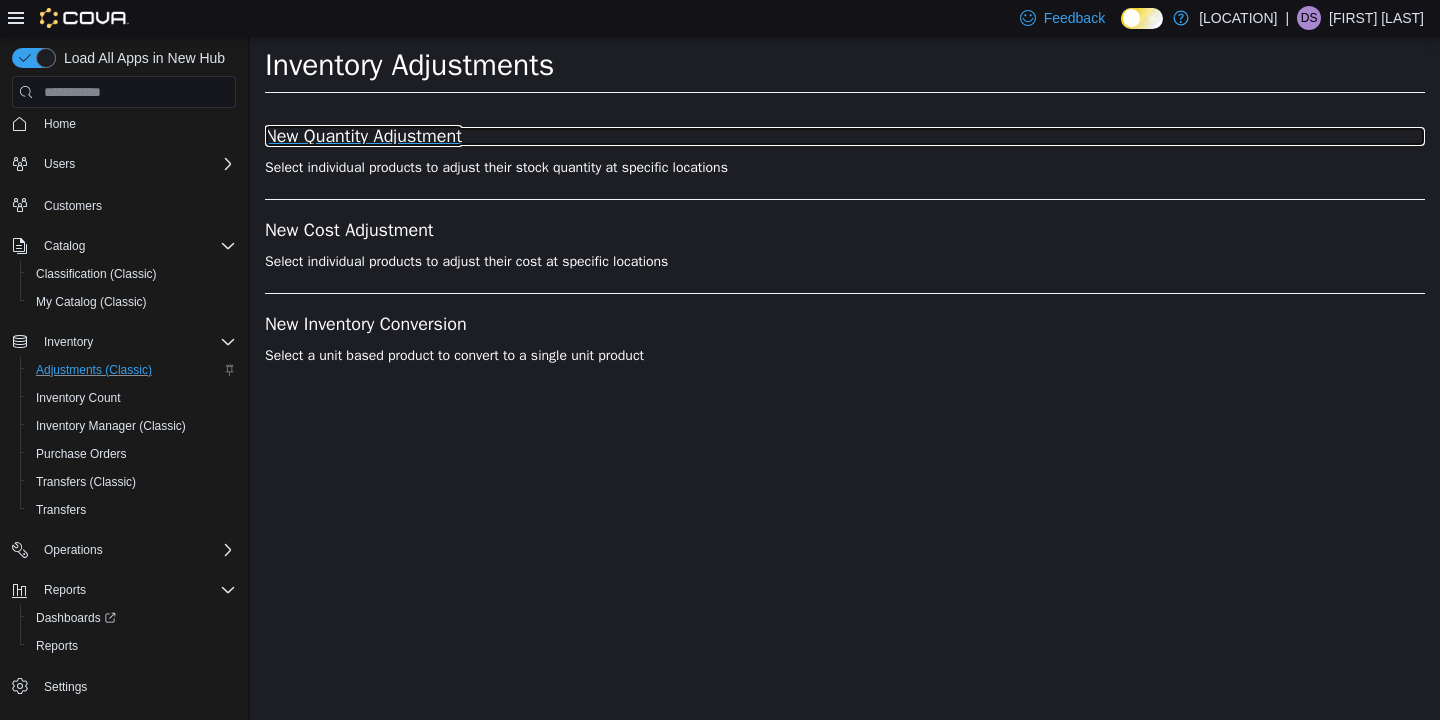 click on "New Quantity Adjustment" at bounding box center [845, 137] 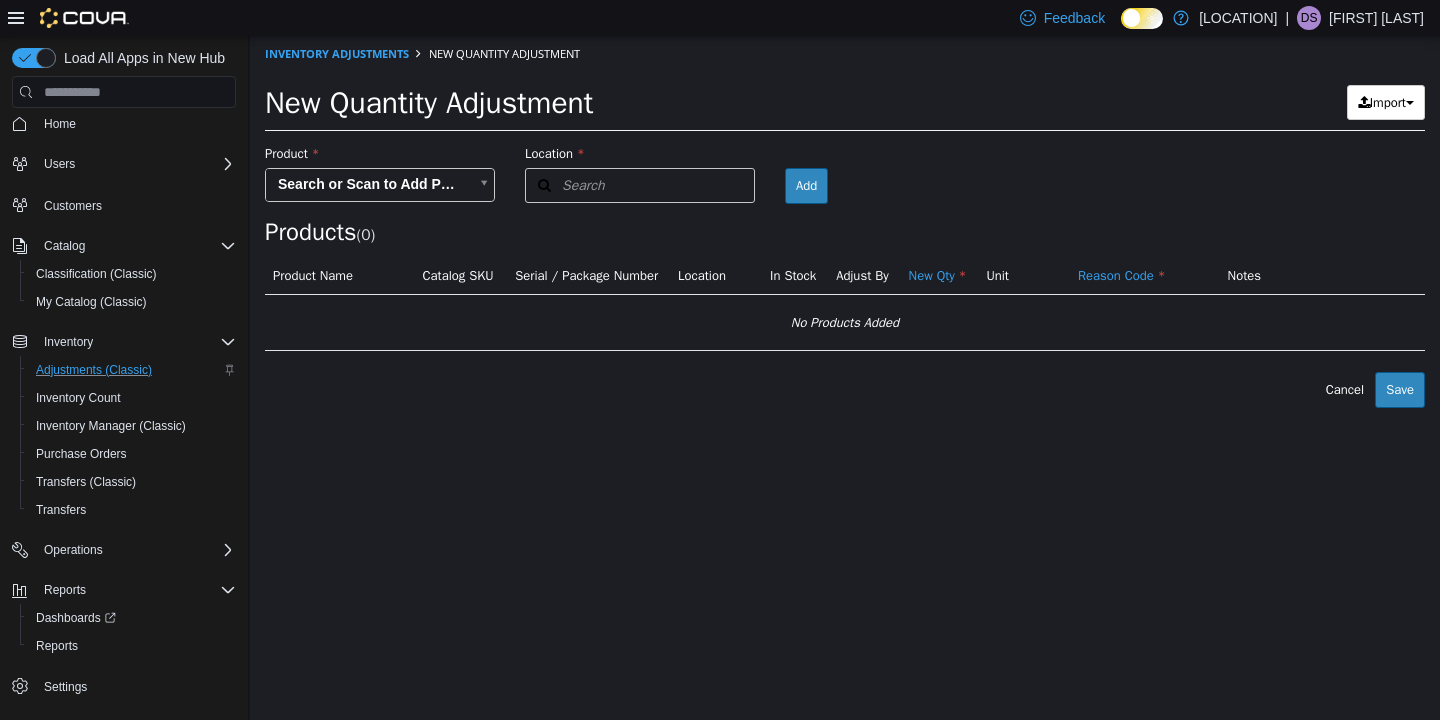click on "×
The adjustment request was successfully processed.
Inventory Adjustments
New Quantity Adjustment
New Quantity Adjustment
Import  Inventory Export (.CSV) Package List (.TXT)
Product     Search or Scan to Add Product                             Location Search Type 3 or more characters or browse       [LOCATION]     (2)         Broadway             [LOCATION]         Room   Add Products  ( 0 ) Product Name Catalog SKU Serial / Package Number Location In Stock Adjust By New Qty Unit Reason Code Notes No Products Added Error saving adjustment please resolve the errors above. Cancel Save" at bounding box center [845, 222] 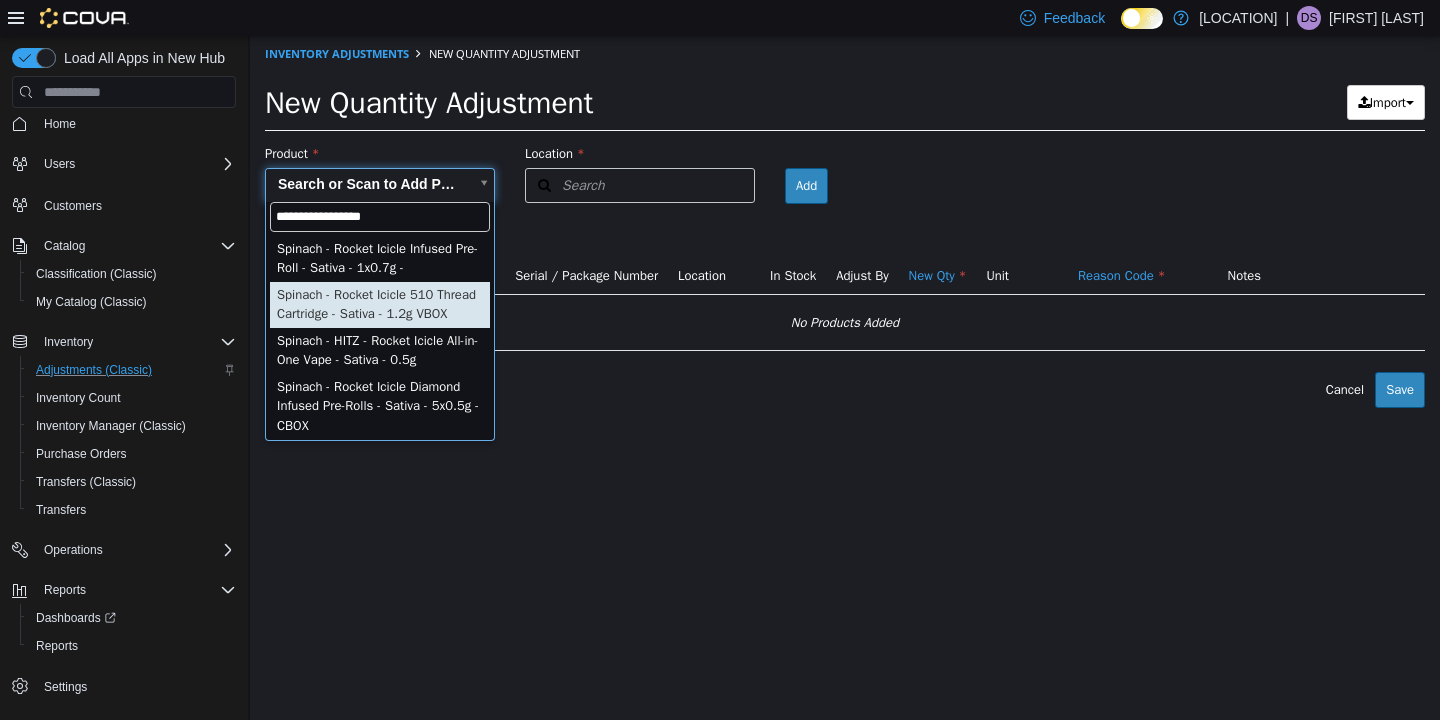 type on "**********" 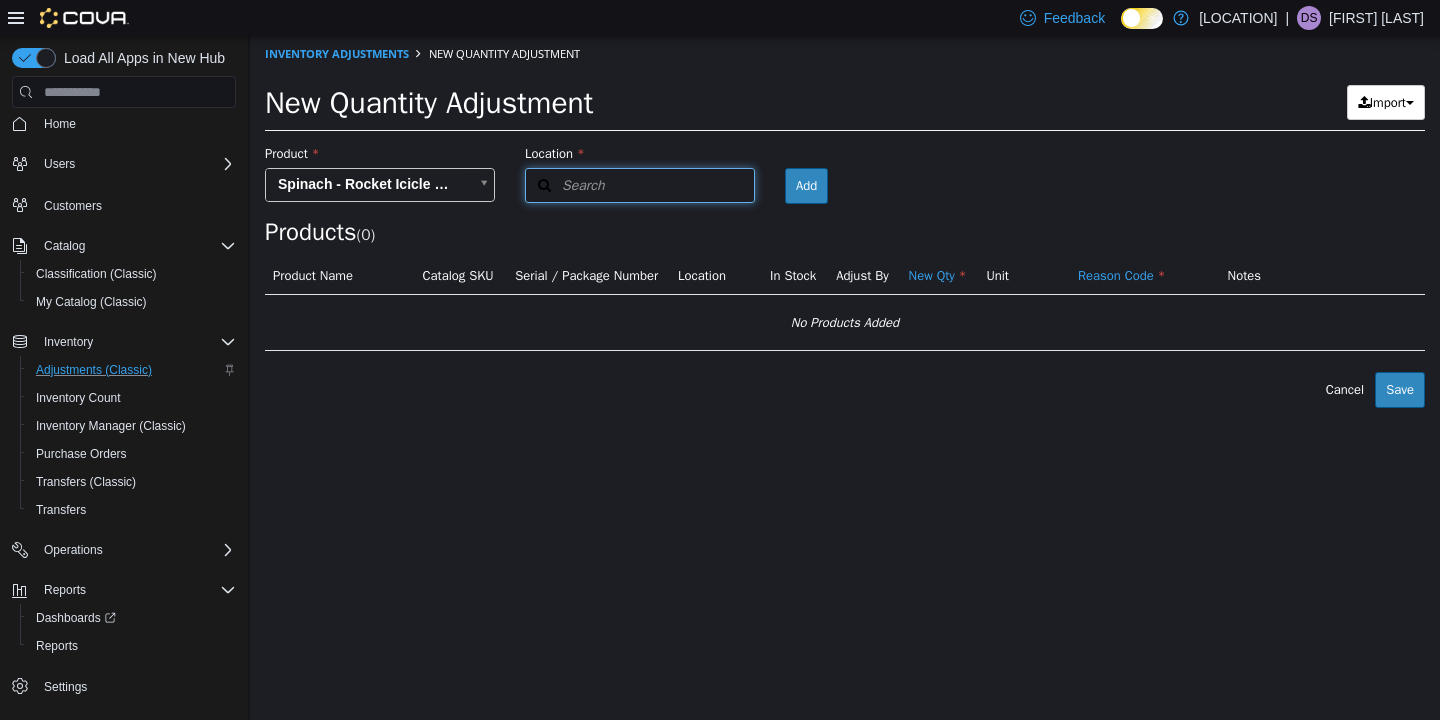 click on "Search" at bounding box center [640, 185] 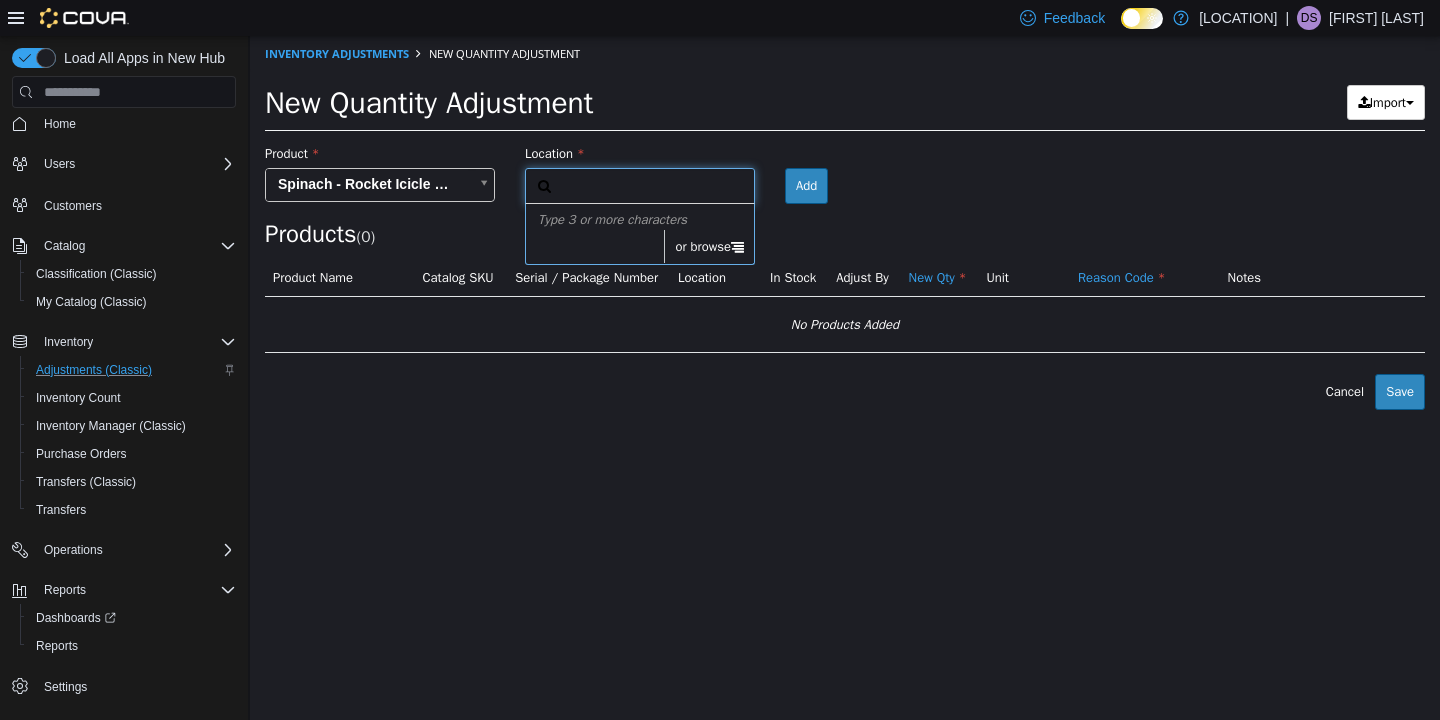 click on "or browse" at bounding box center [709, 247] 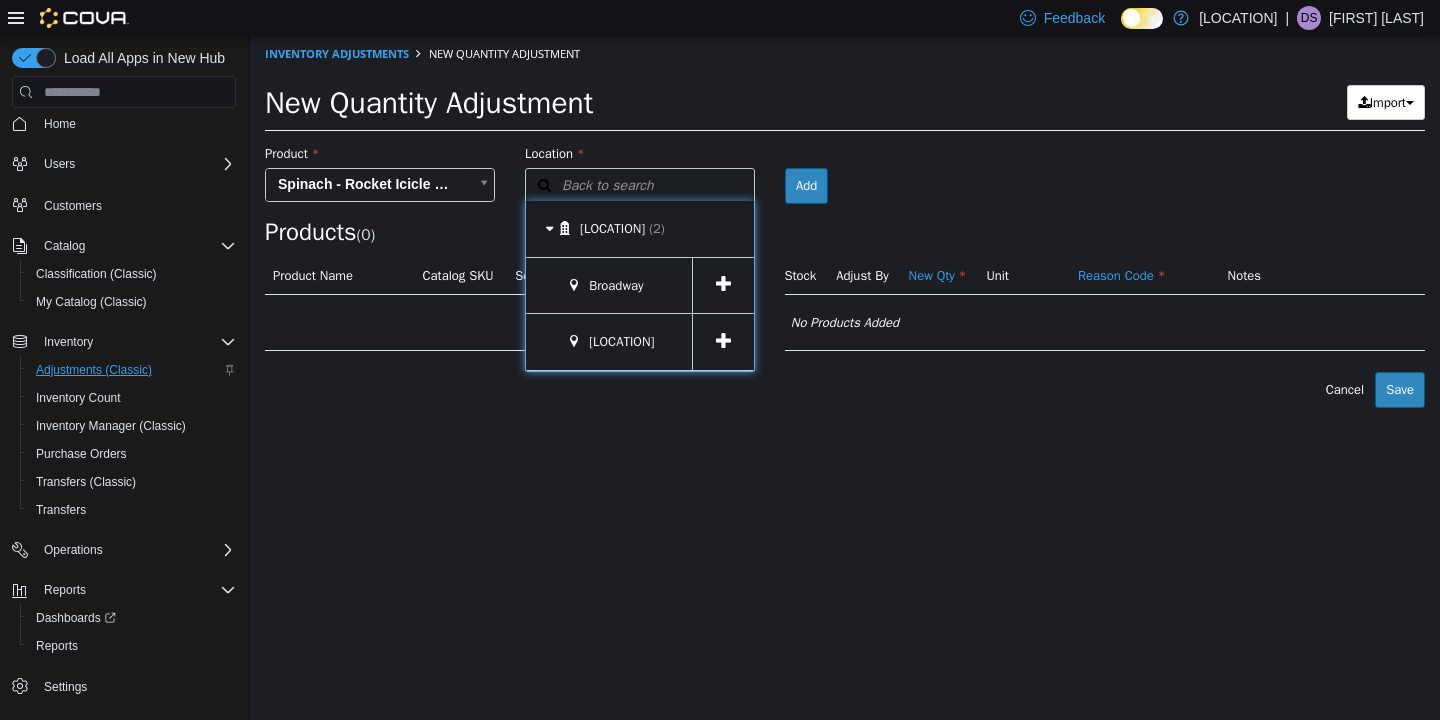 click at bounding box center [723, 342] 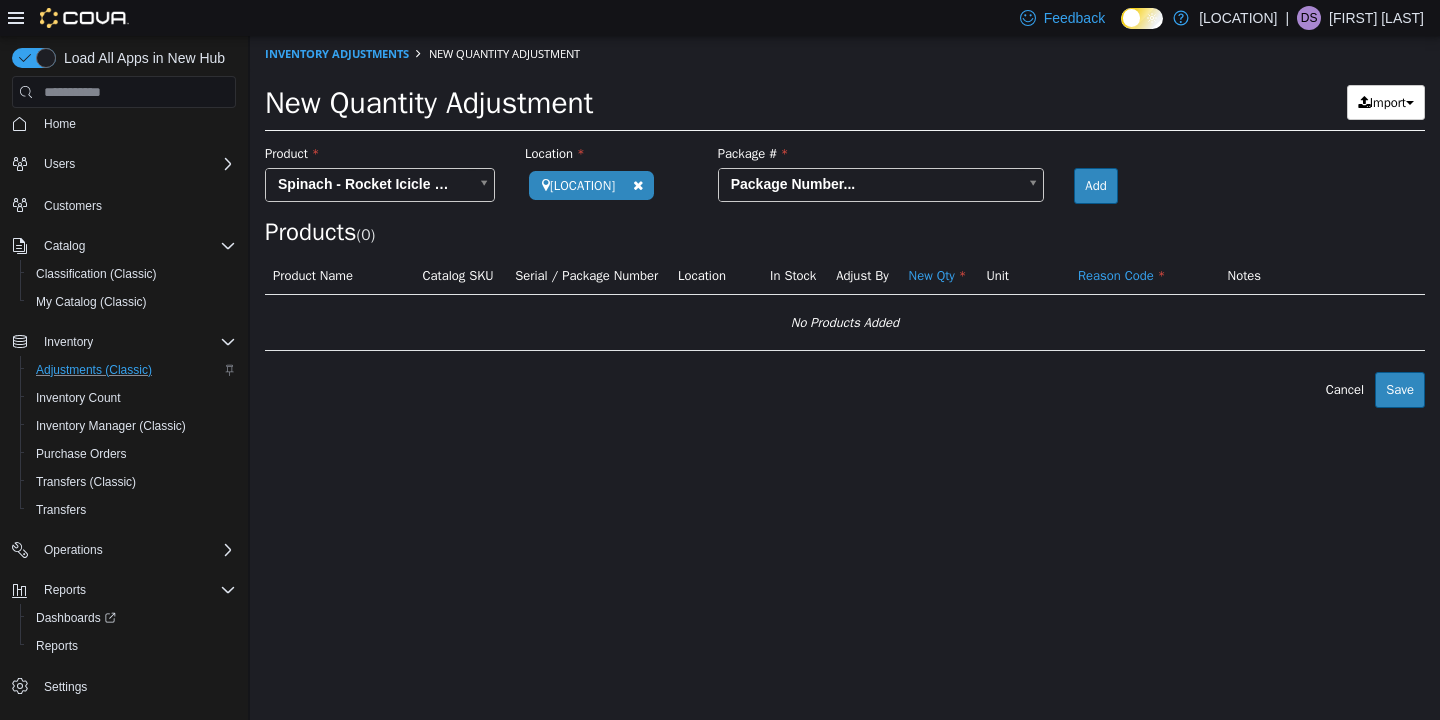 click on "**********" at bounding box center [845, 222] 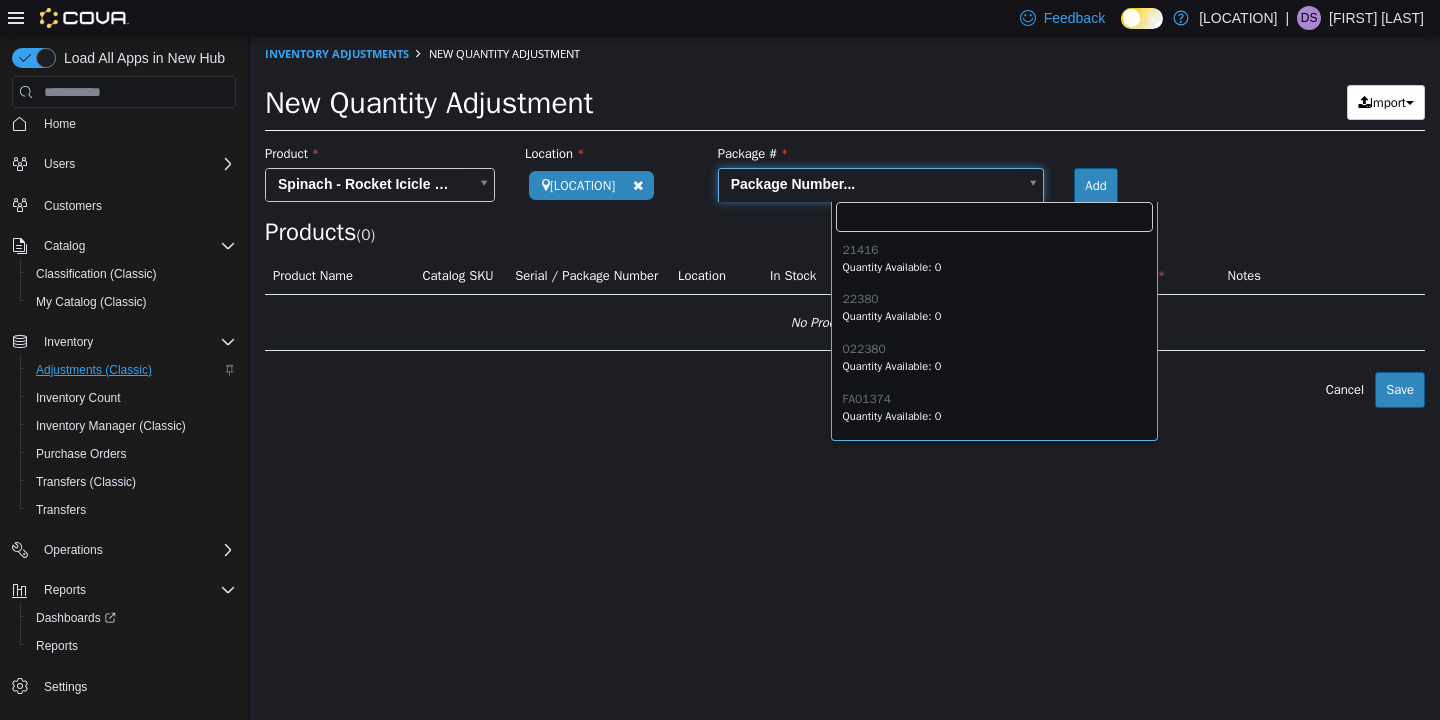scroll, scrollTop: 48, scrollLeft: 0, axis: vertical 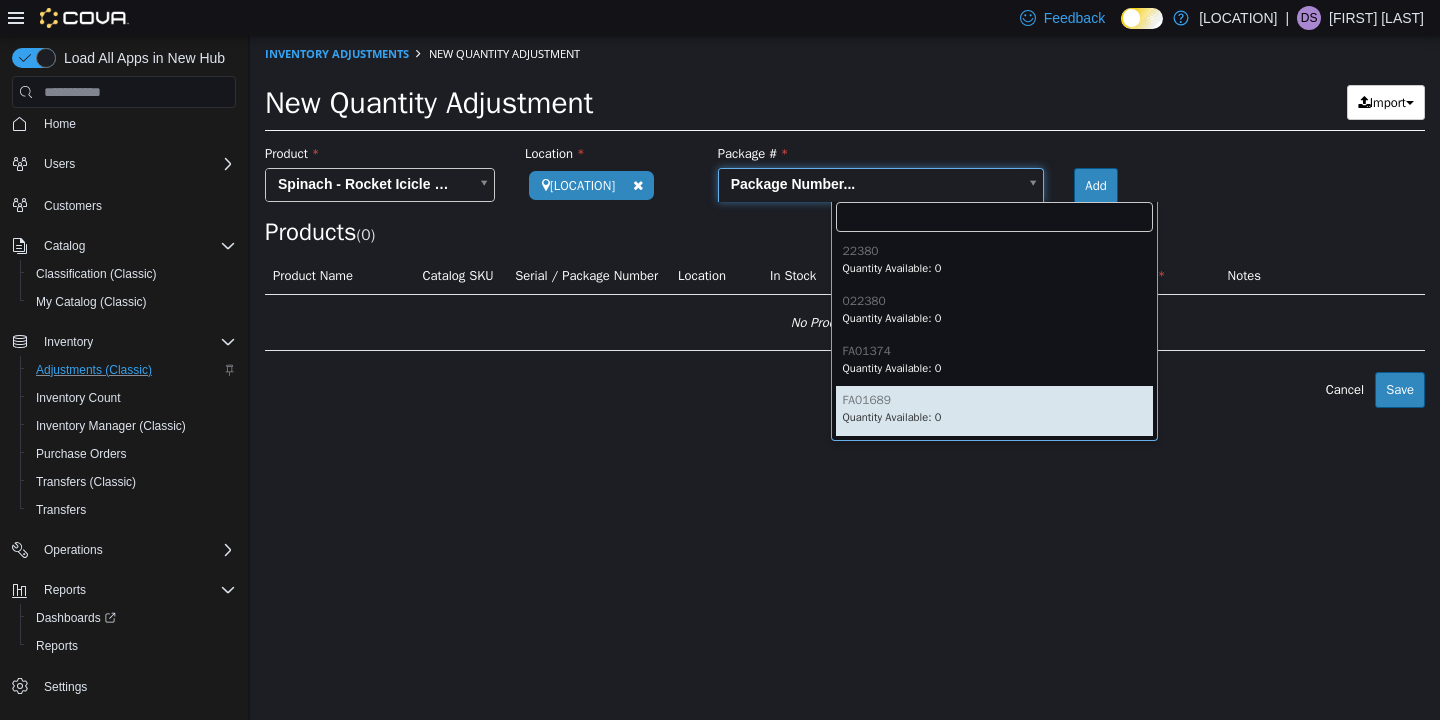 type on "*******" 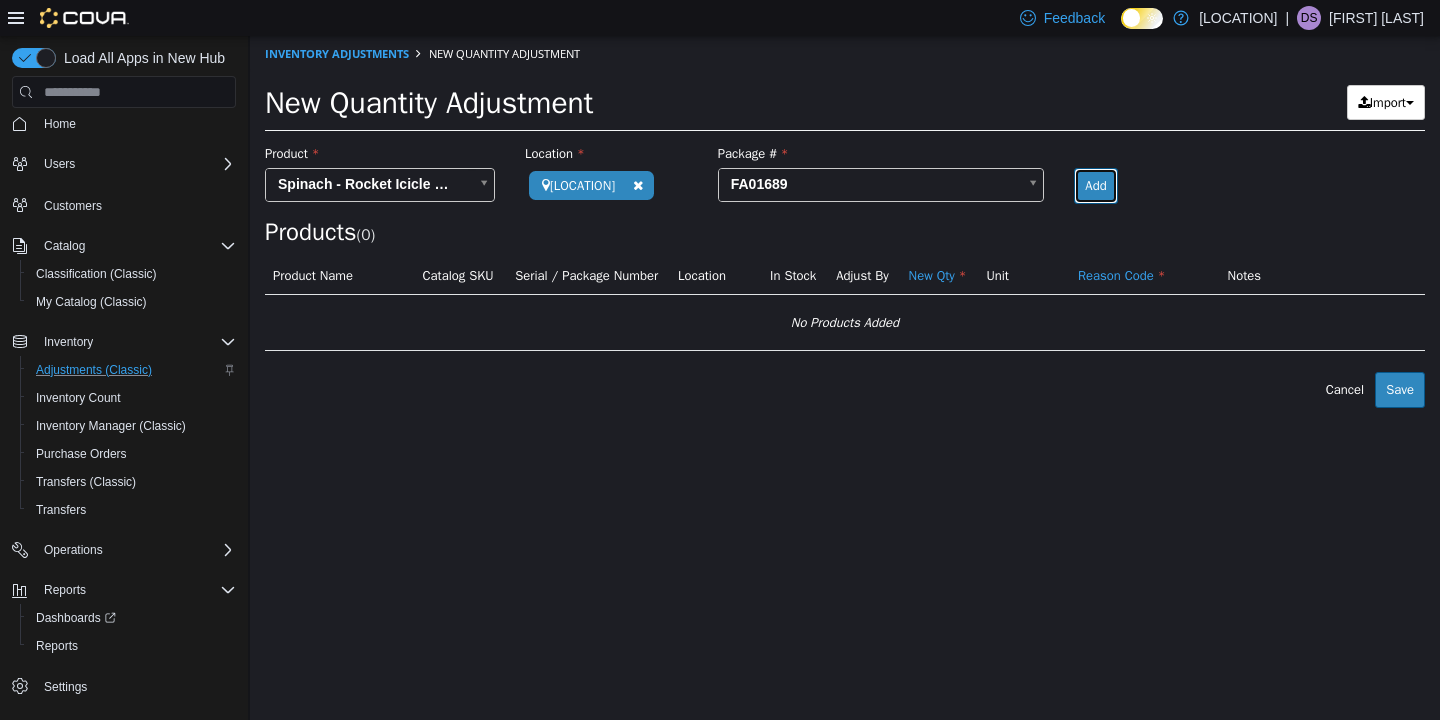 click on "Add" at bounding box center [1095, 186] 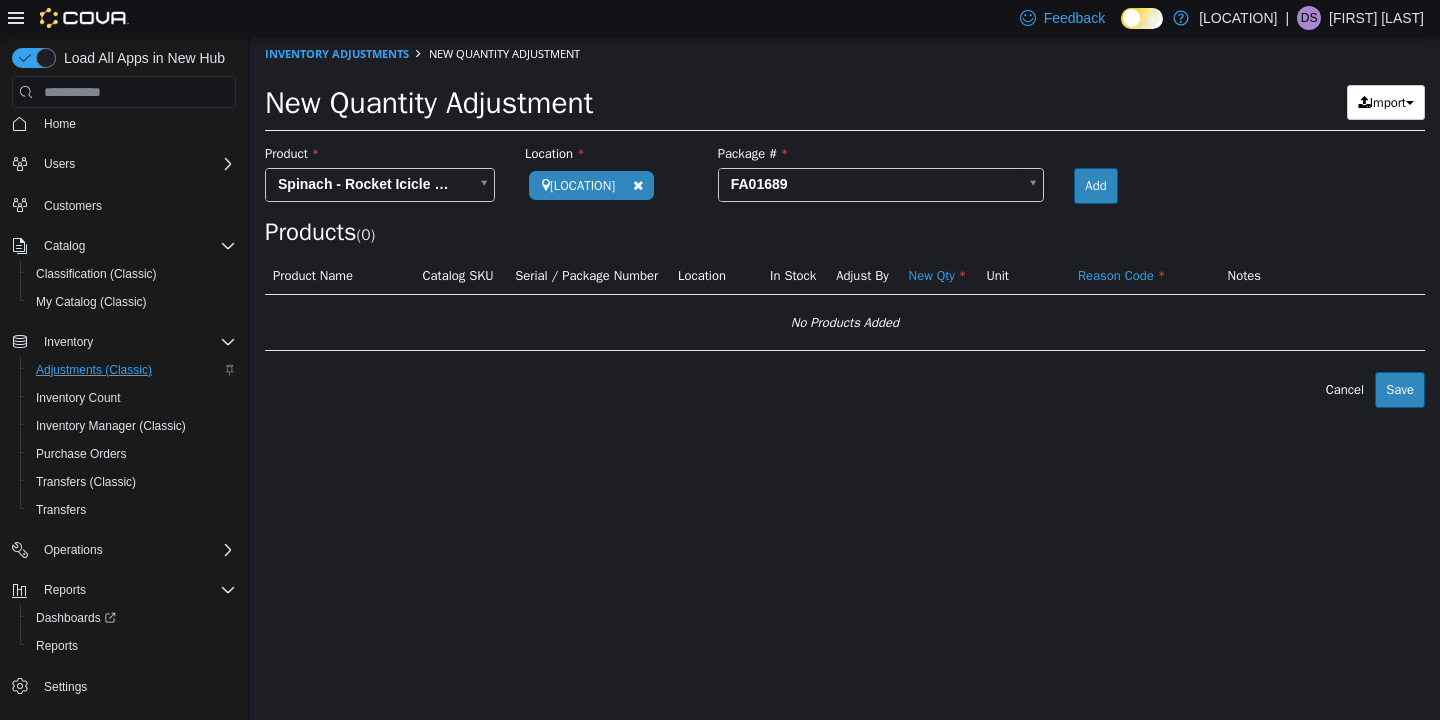 type 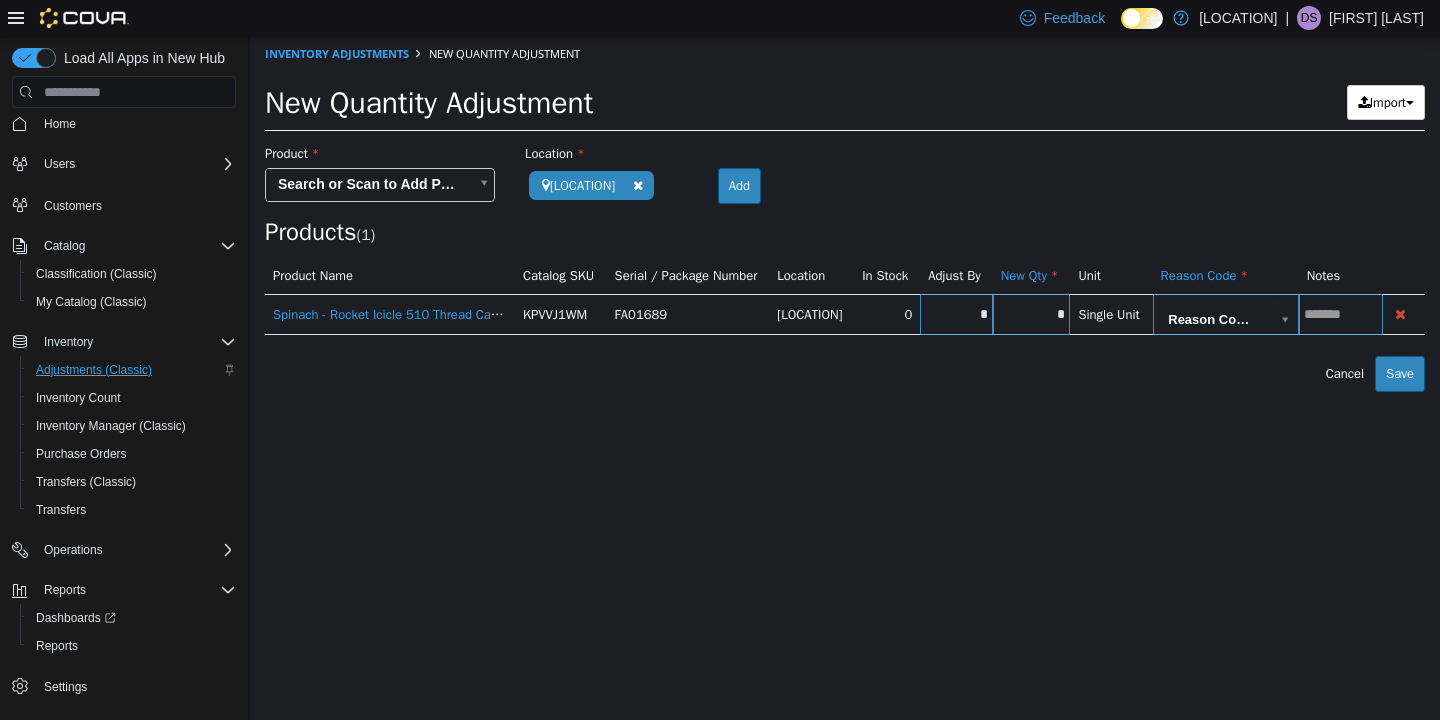 click on "*" at bounding box center (956, 314) 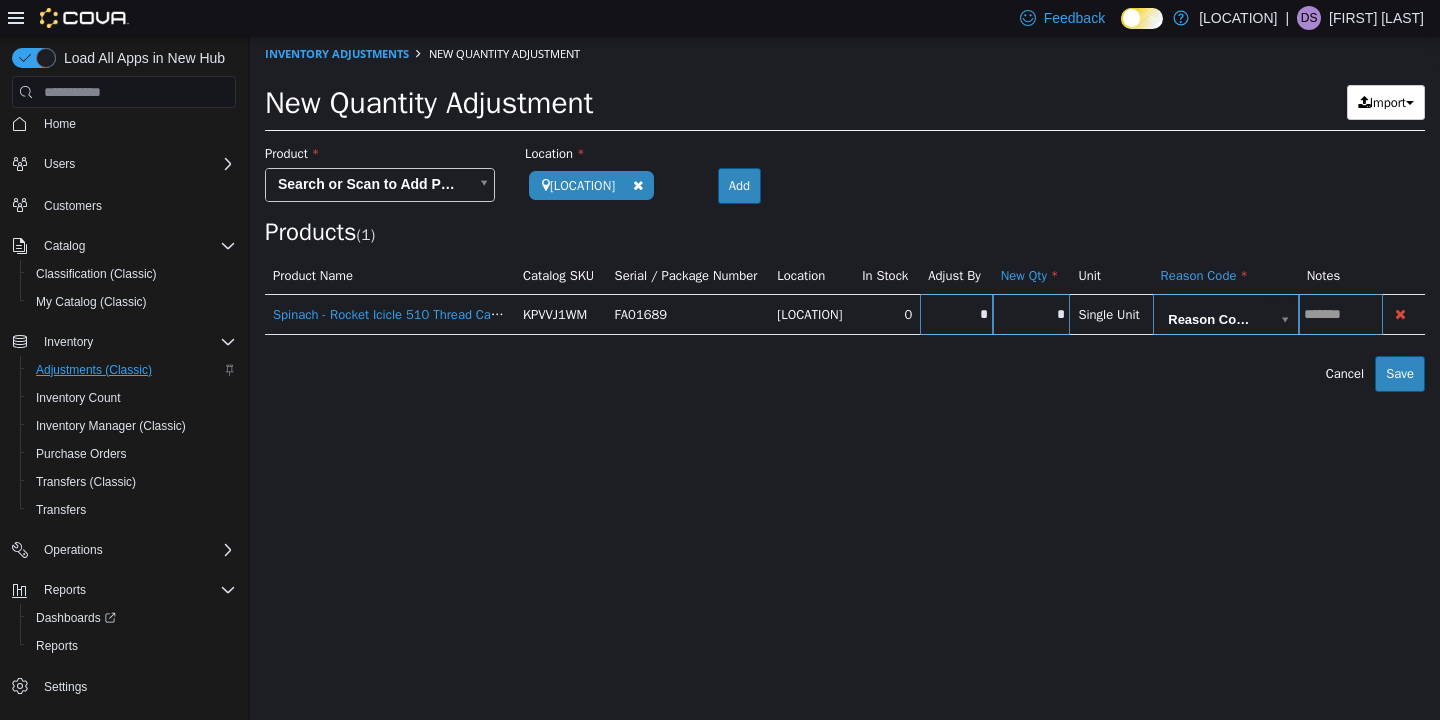 type on "*" 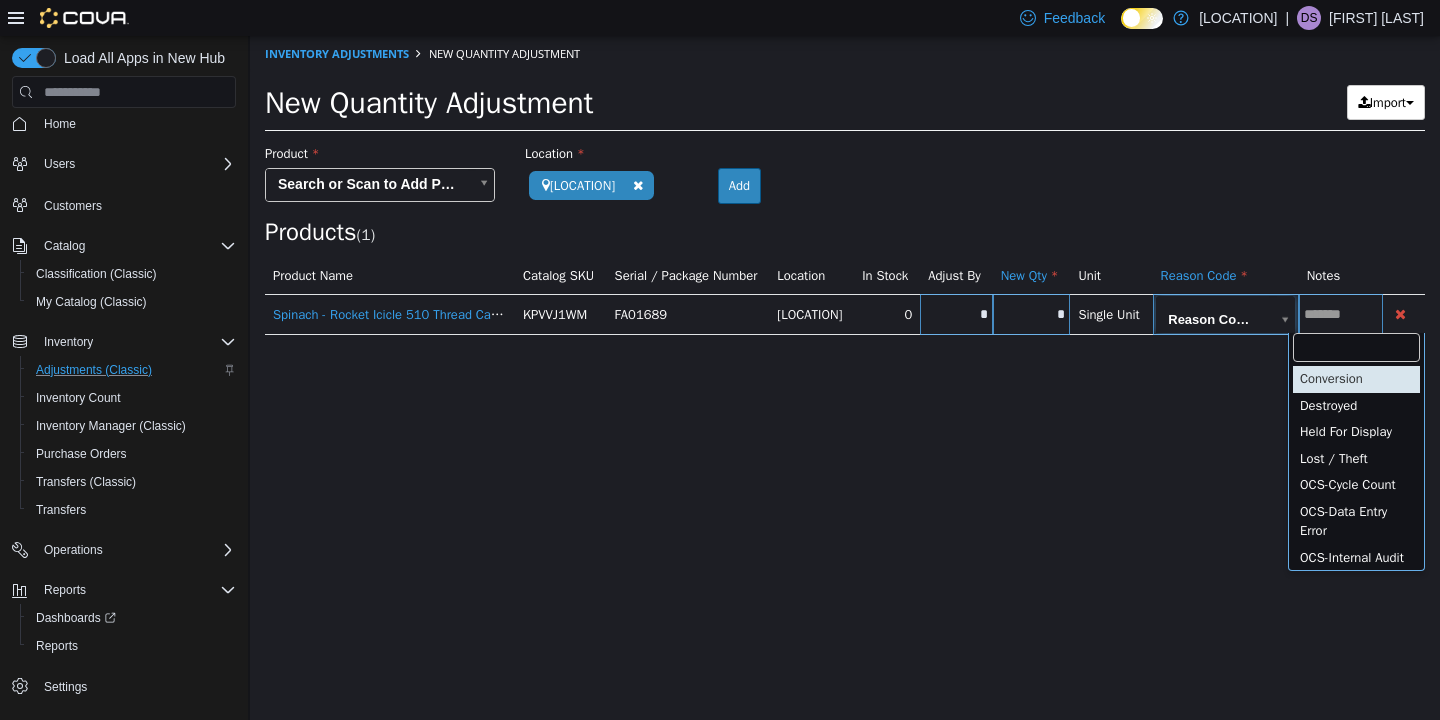 click on "**********" at bounding box center (845, 214) 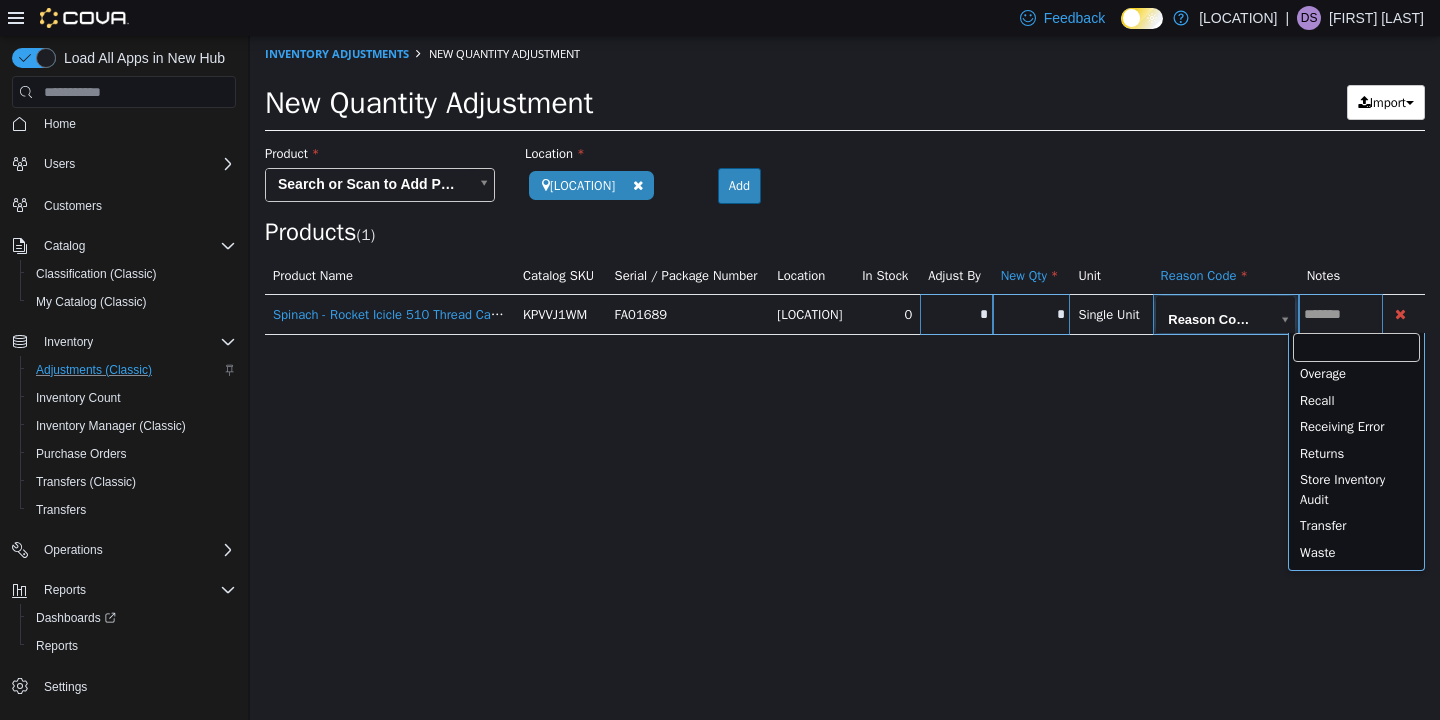 scroll, scrollTop: 550, scrollLeft: 0, axis: vertical 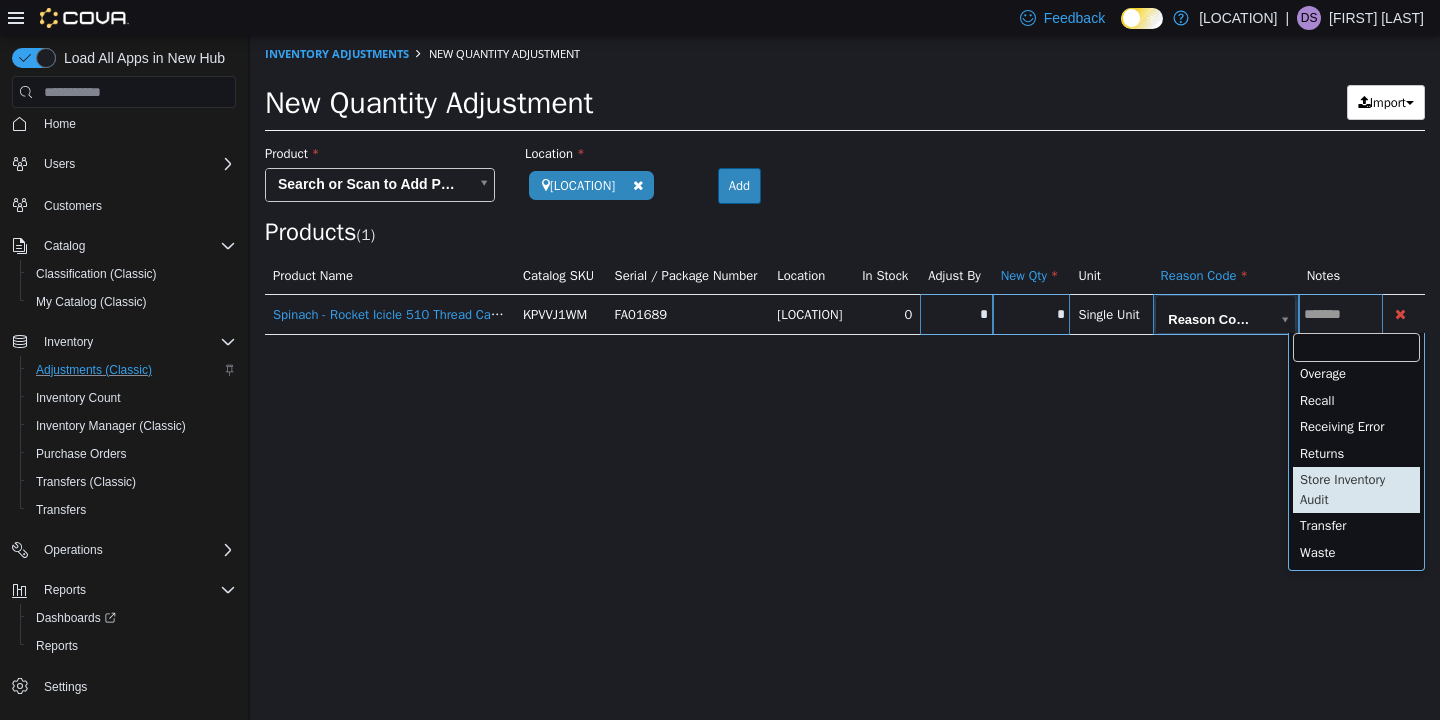 type on "**********" 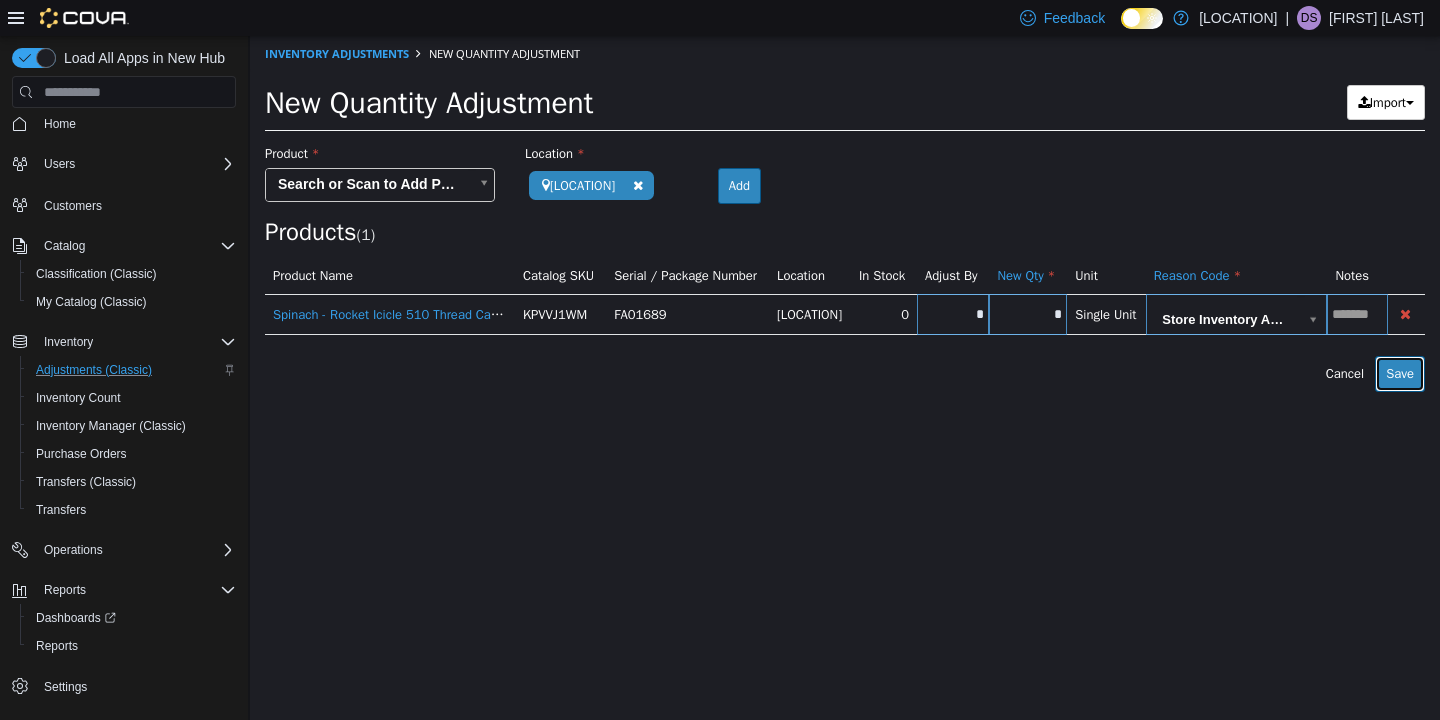 click on "Save" at bounding box center [1400, 374] 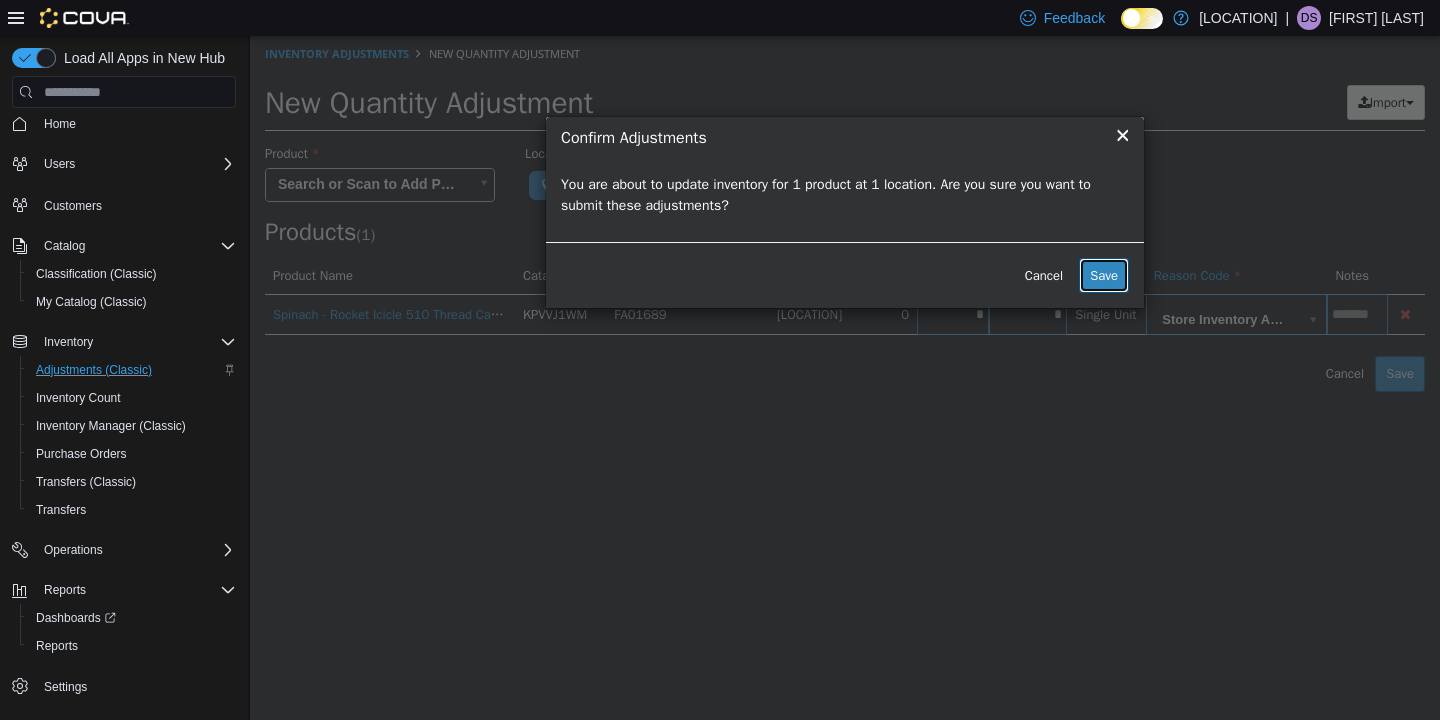 click on "Save" at bounding box center [1104, 276] 